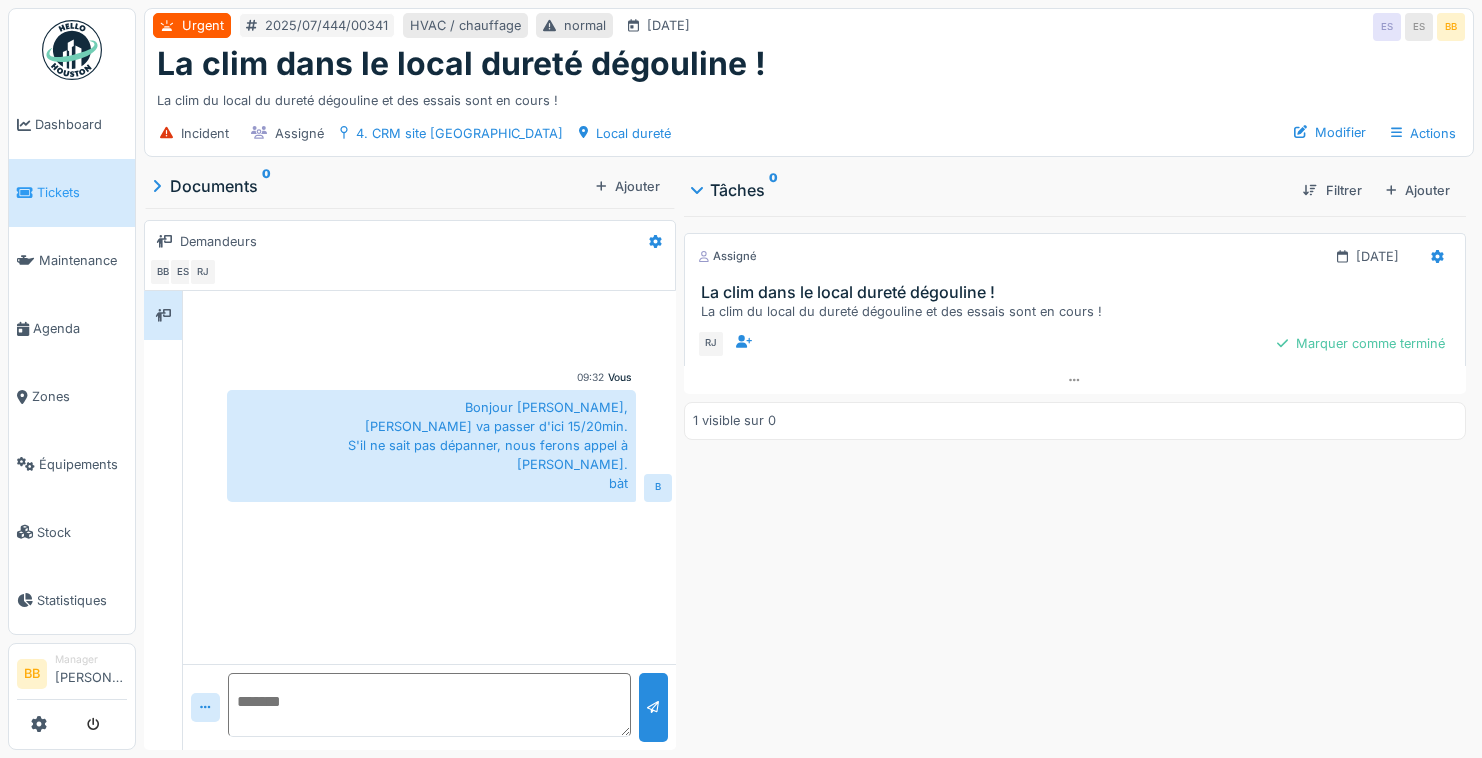 scroll, scrollTop: 15, scrollLeft: 0, axis: vertical 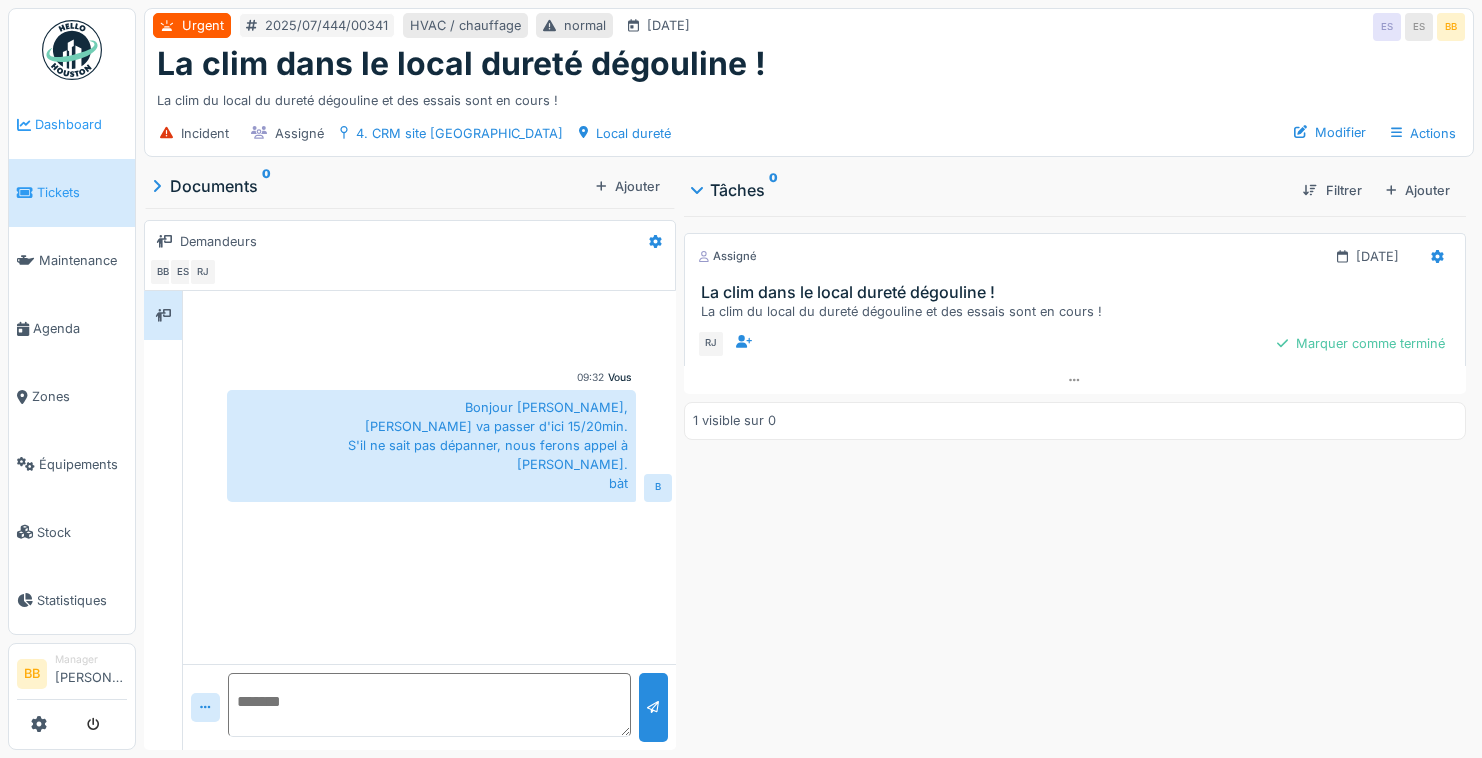 click on "Dashboard" at bounding box center [81, 124] 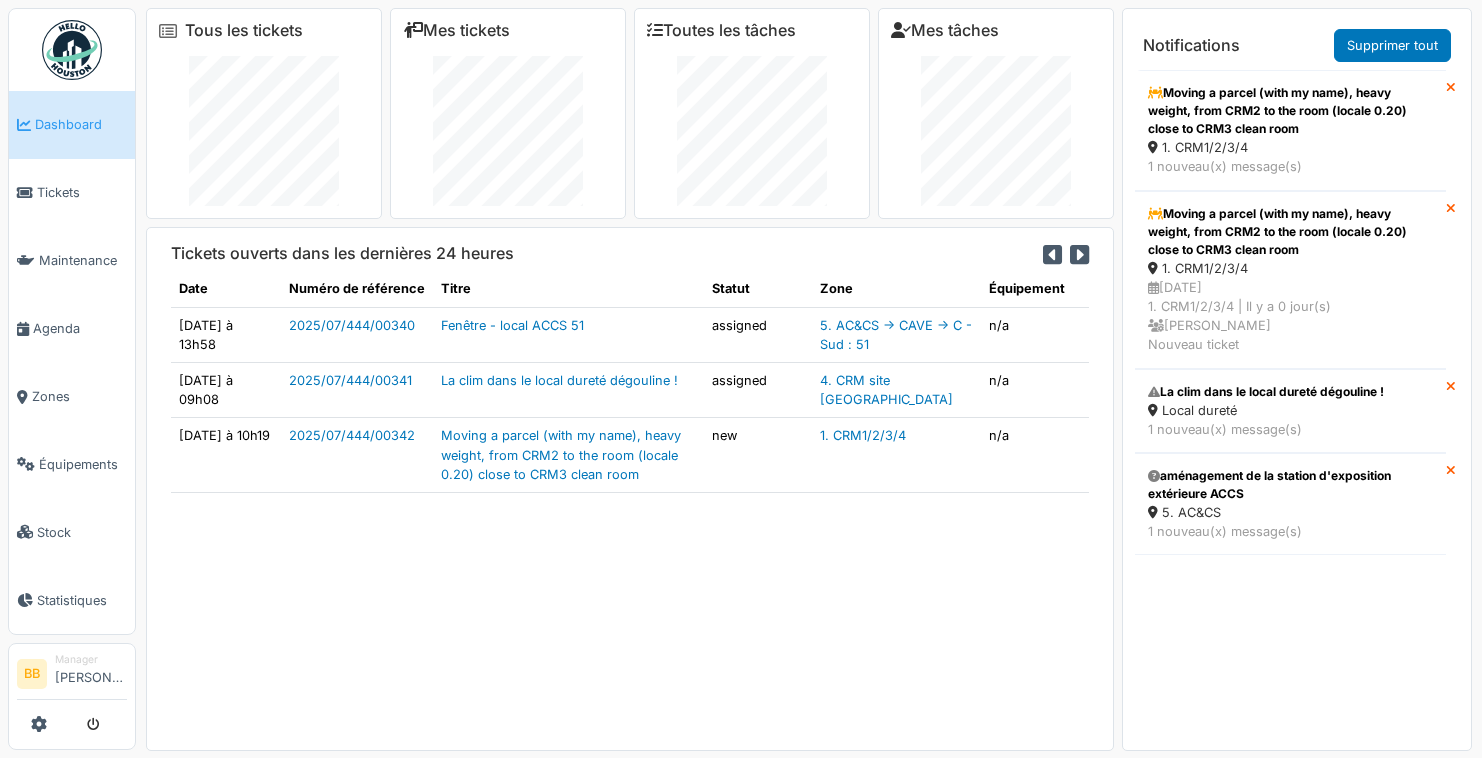 scroll, scrollTop: 0, scrollLeft: 0, axis: both 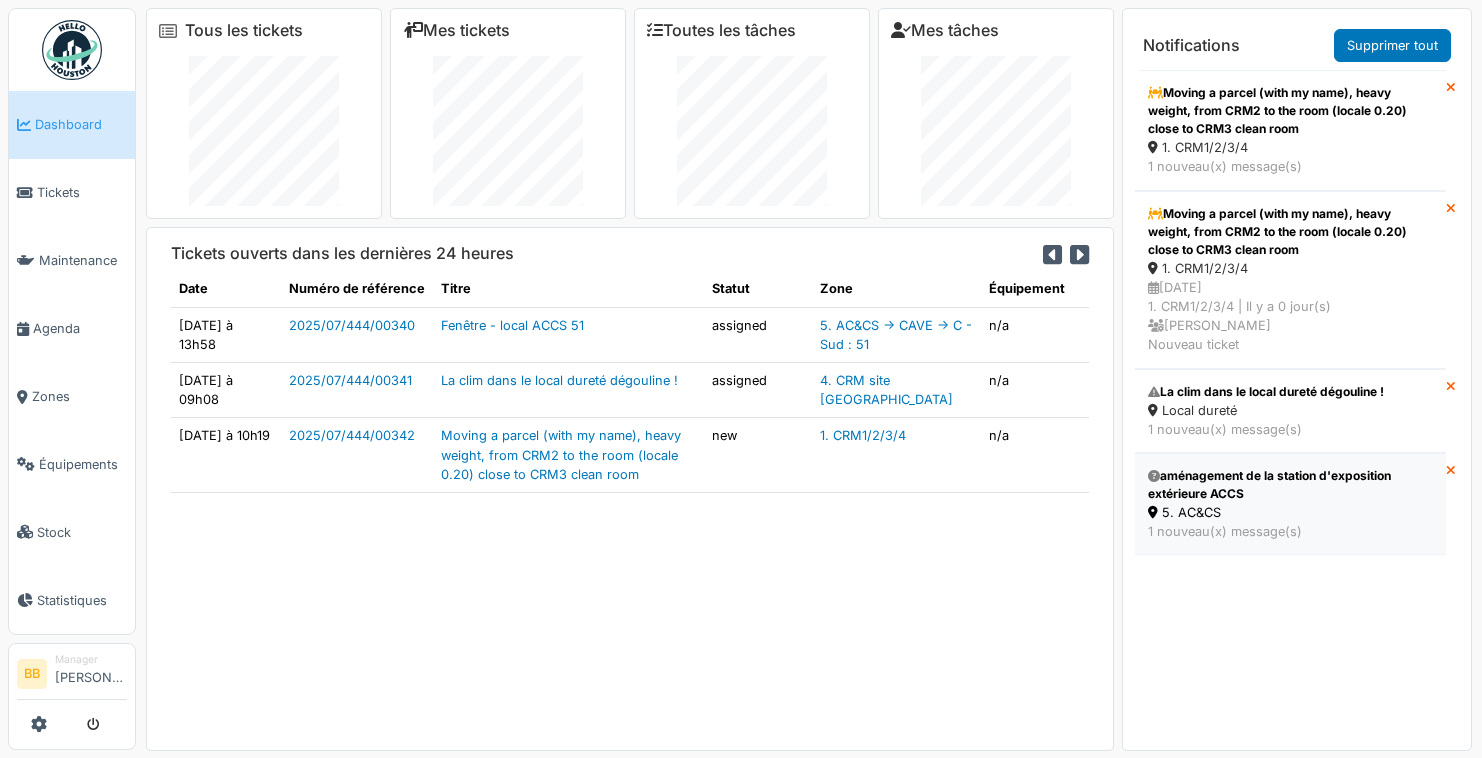 click on "aménagement de la station d'exposition extérieure ACCS" at bounding box center (1290, 485) 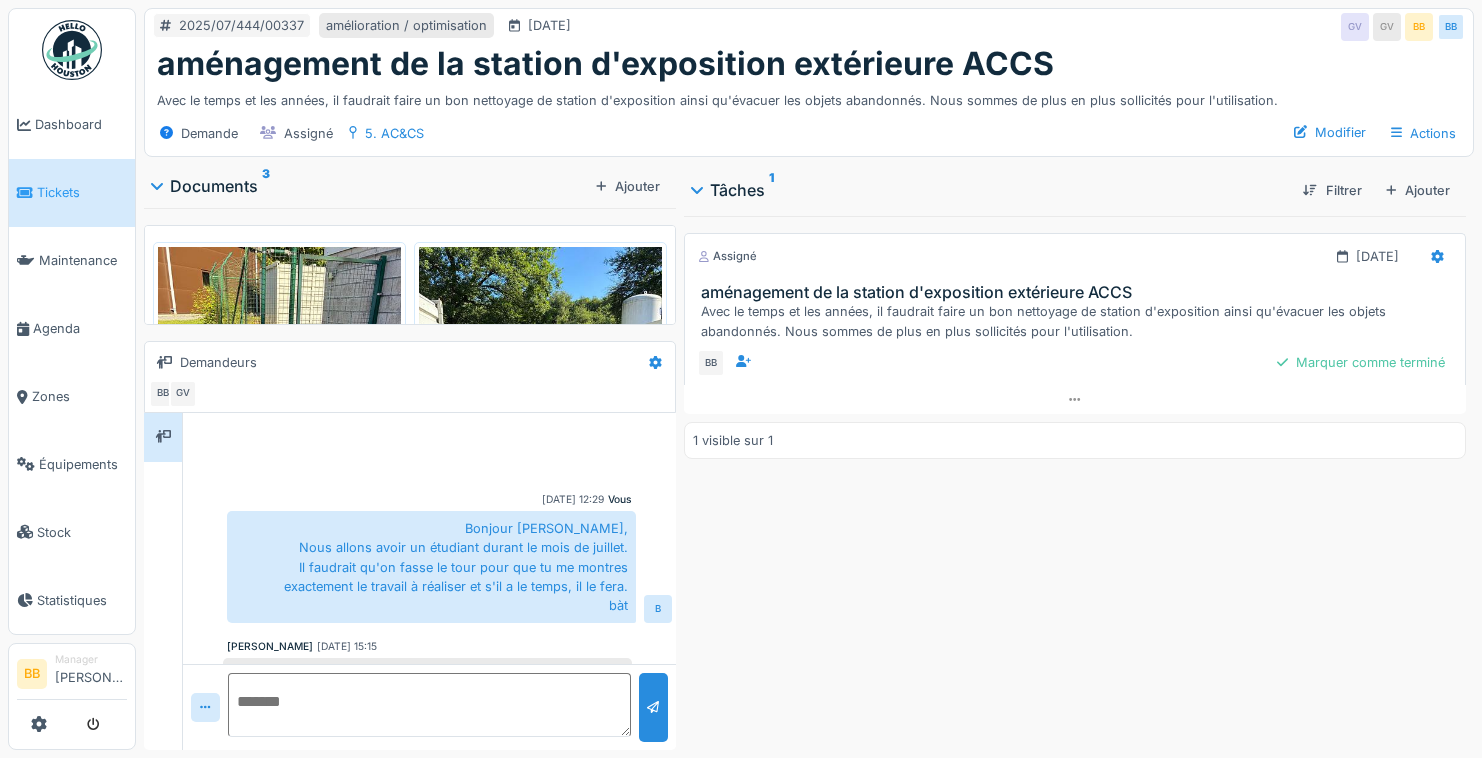 scroll, scrollTop: 0, scrollLeft: 0, axis: both 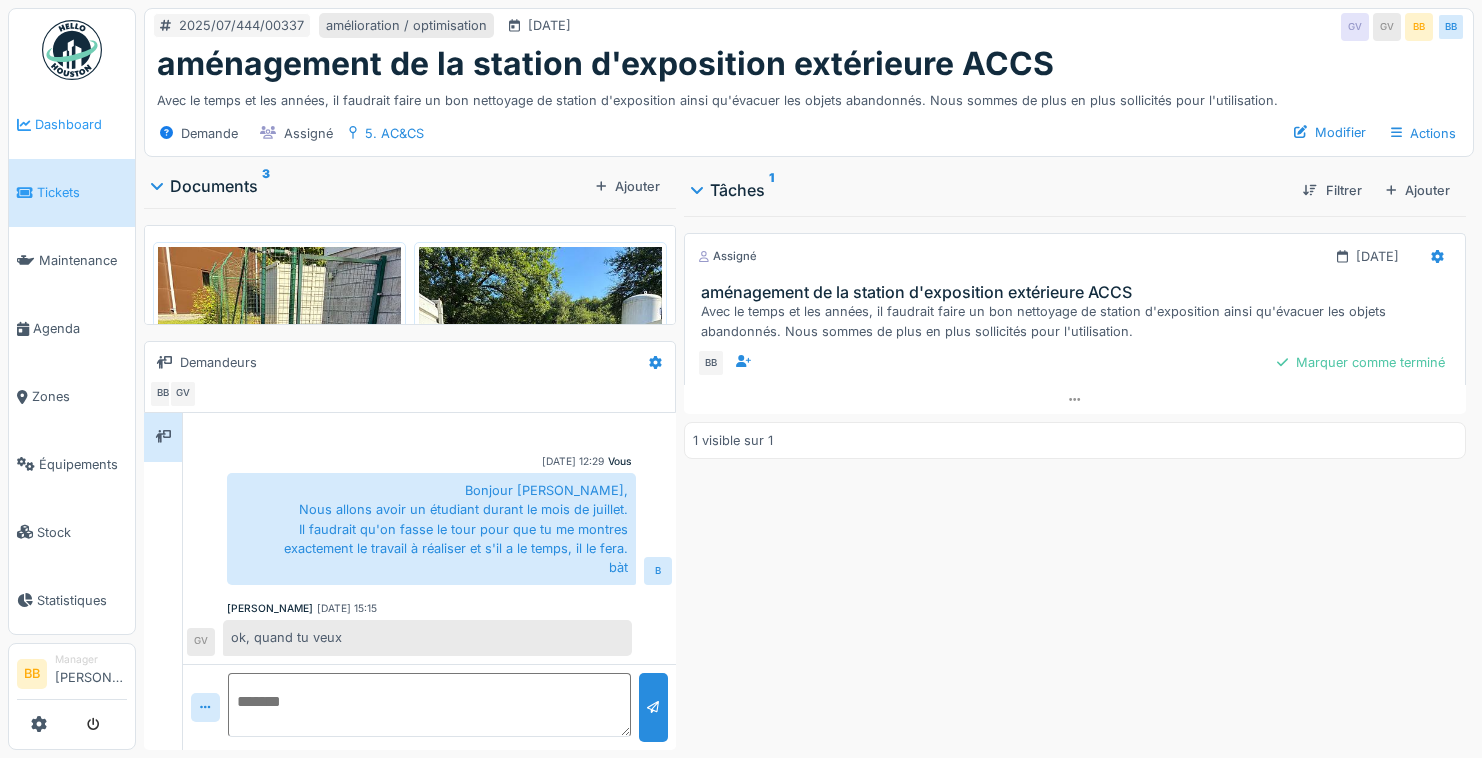 click on "Dashboard" at bounding box center (81, 124) 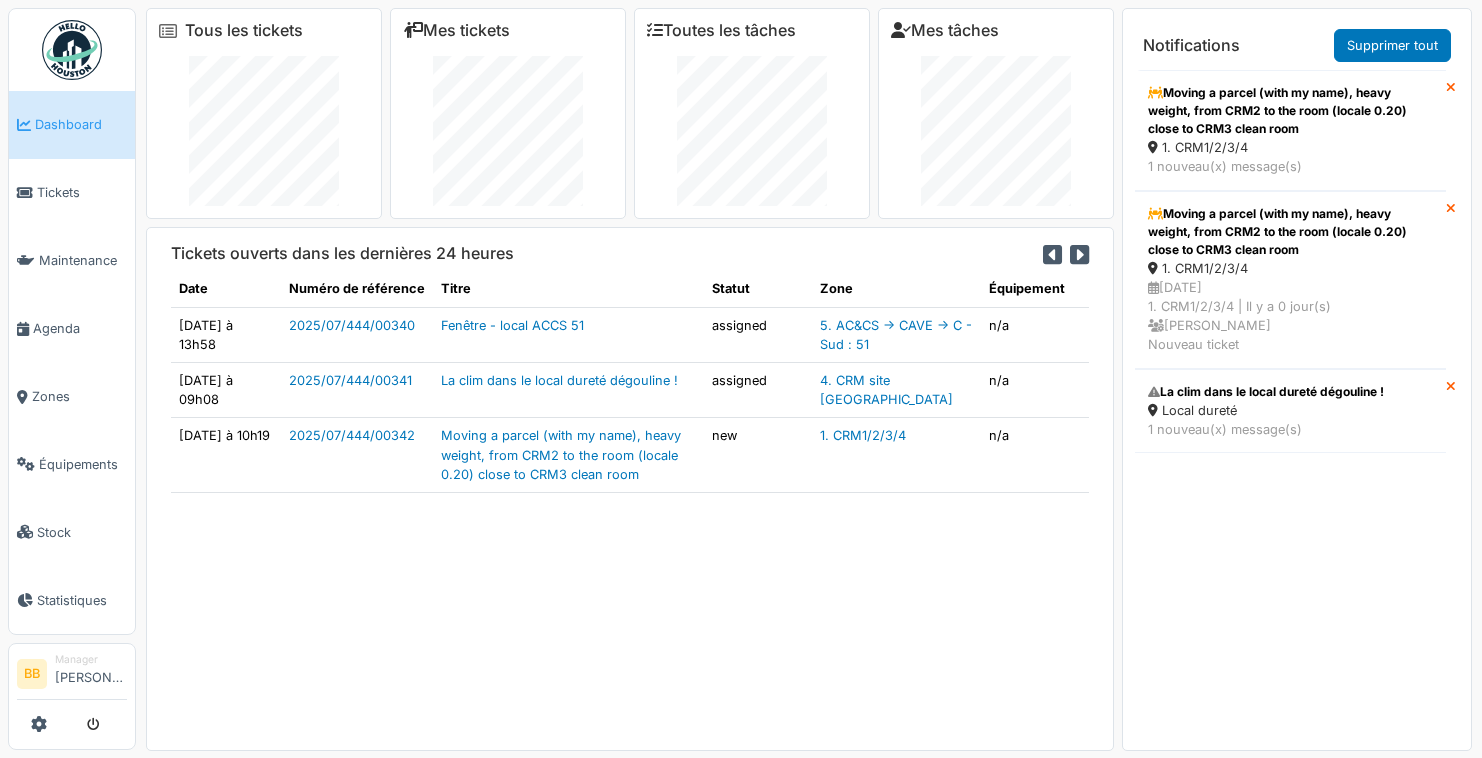 scroll, scrollTop: 0, scrollLeft: 0, axis: both 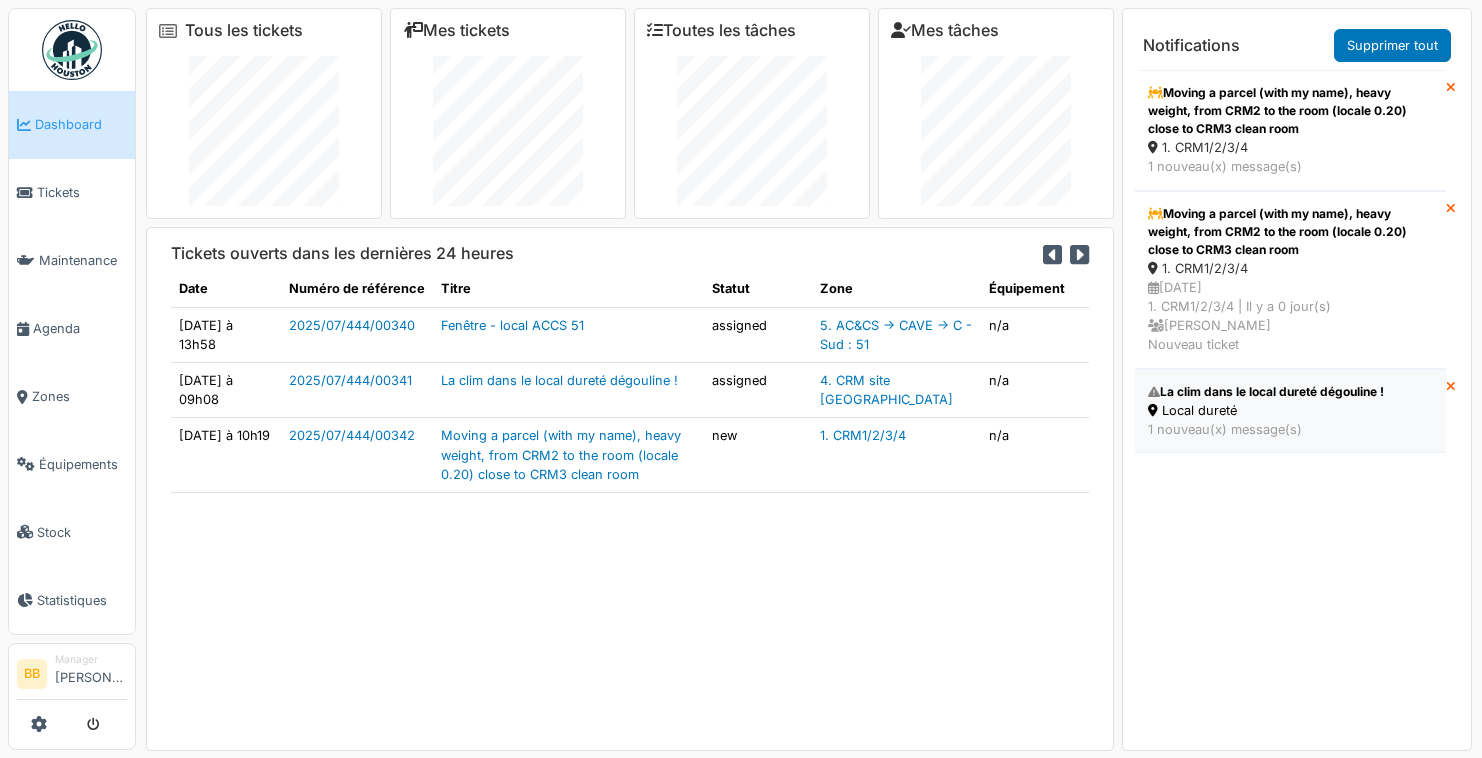 click on "La clim dans le local dureté dégouline !
Local dureté
1 nouveau(x) message(s)" at bounding box center (1290, 411) 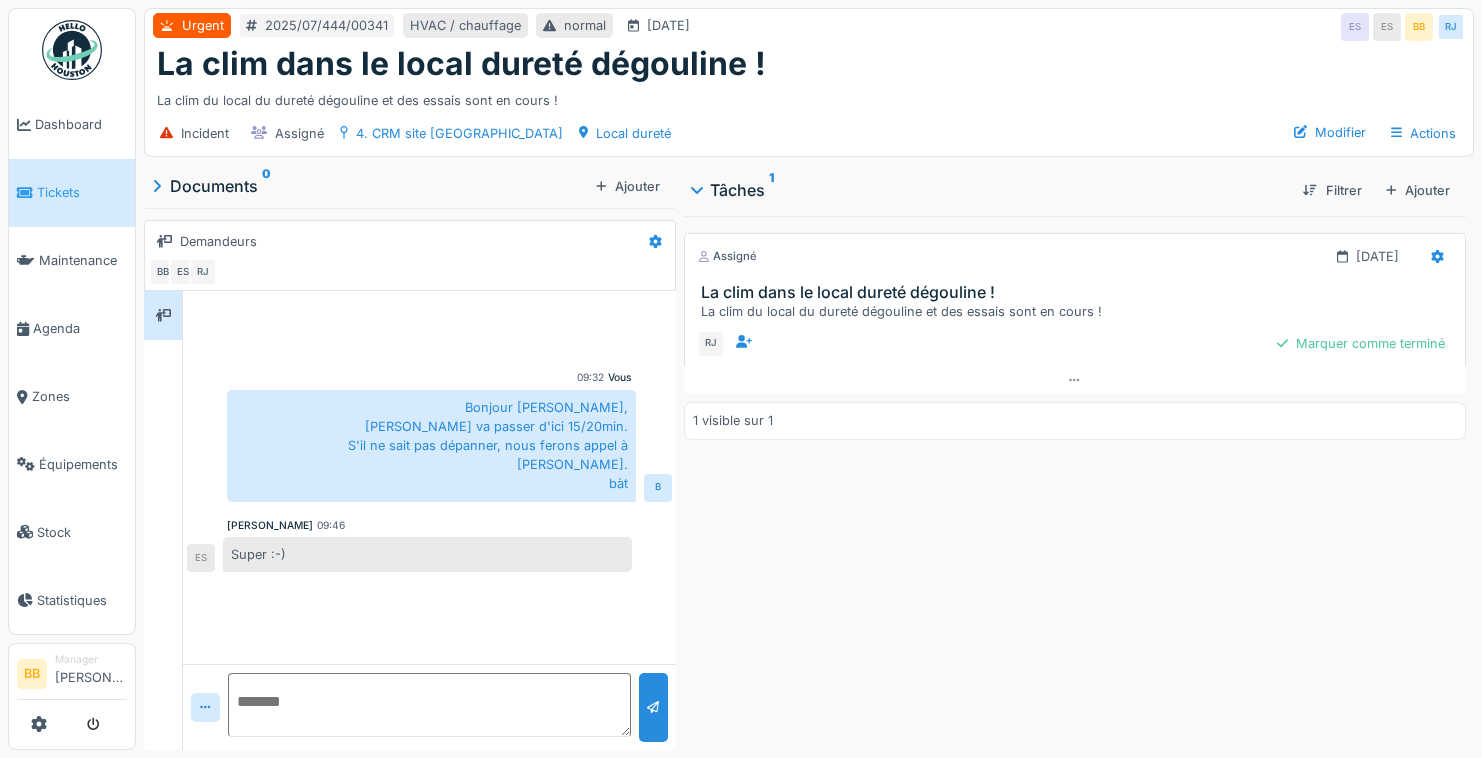 scroll, scrollTop: 0, scrollLeft: 0, axis: both 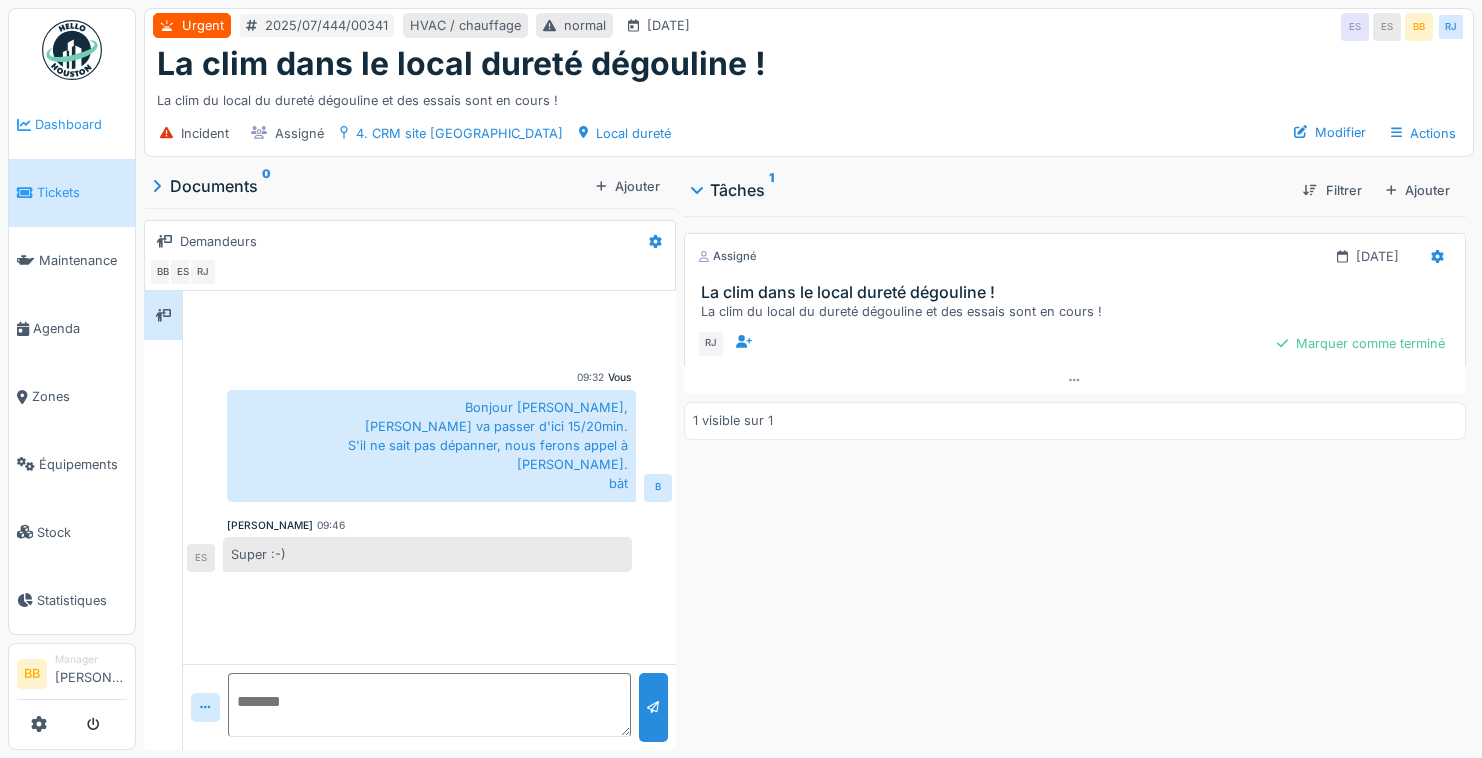 click on "Dashboard" at bounding box center (72, 125) 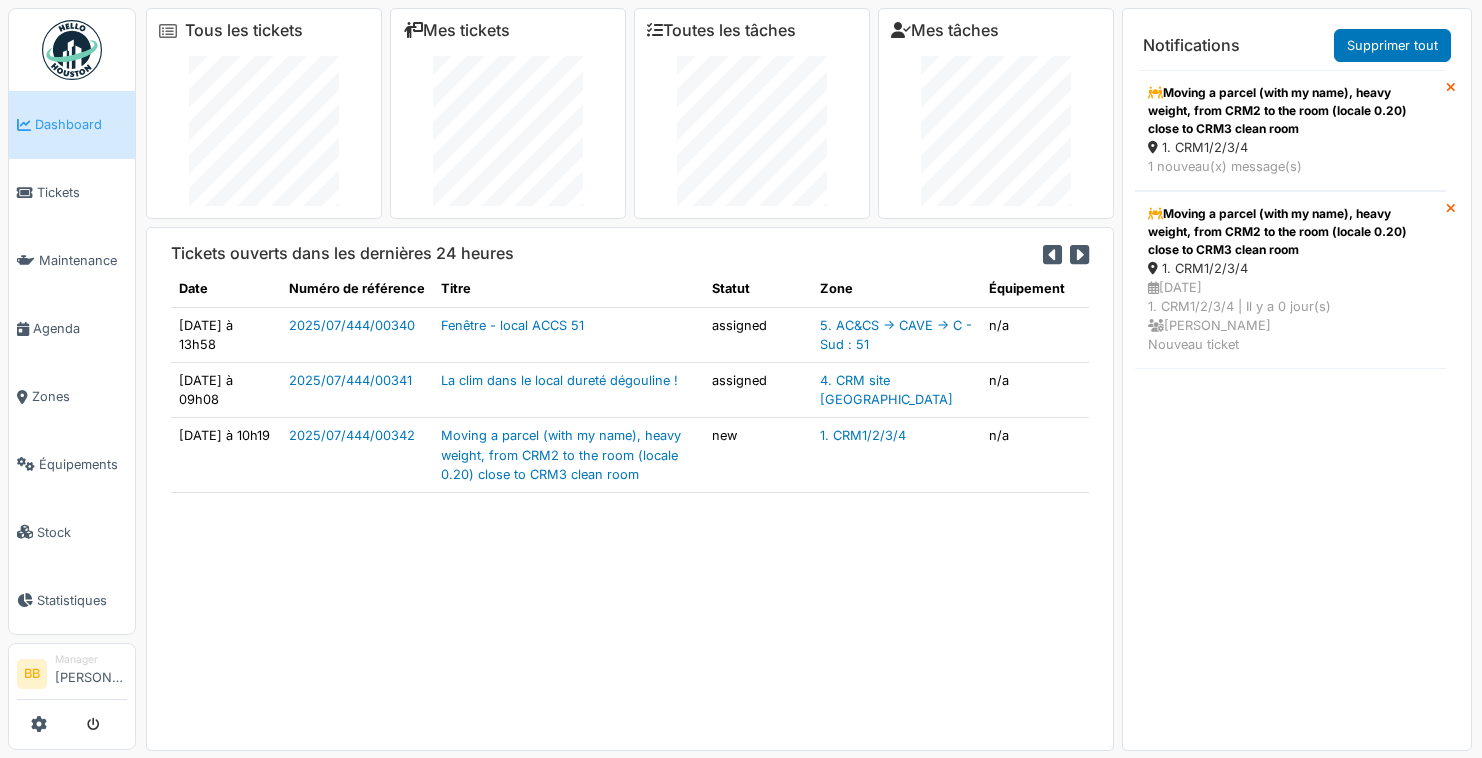 scroll, scrollTop: 0, scrollLeft: 0, axis: both 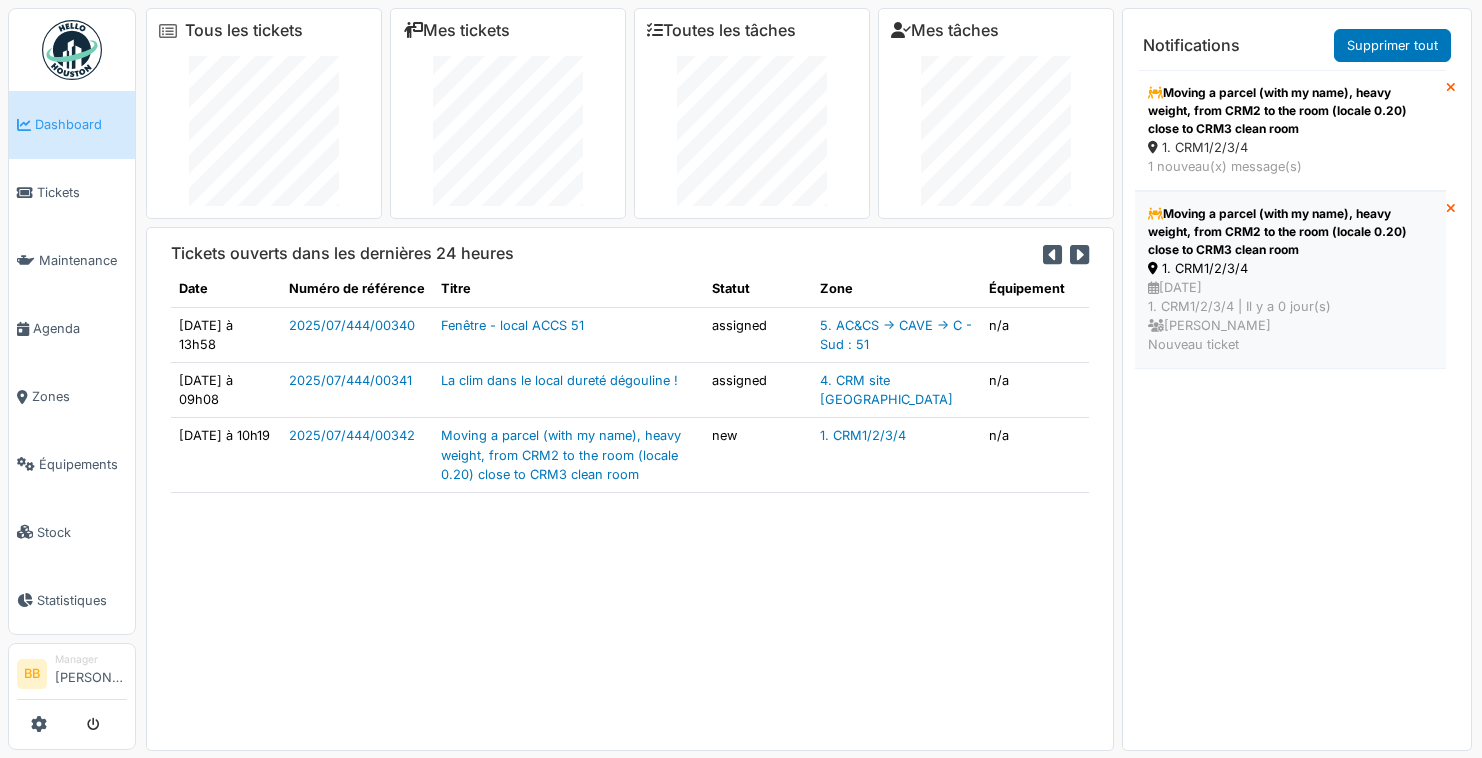 click on "Moving a parcel (with my name), heavy weight, from CRM2 to the room (locale 0.20) close to CRM3 clean room" at bounding box center (1290, 232) 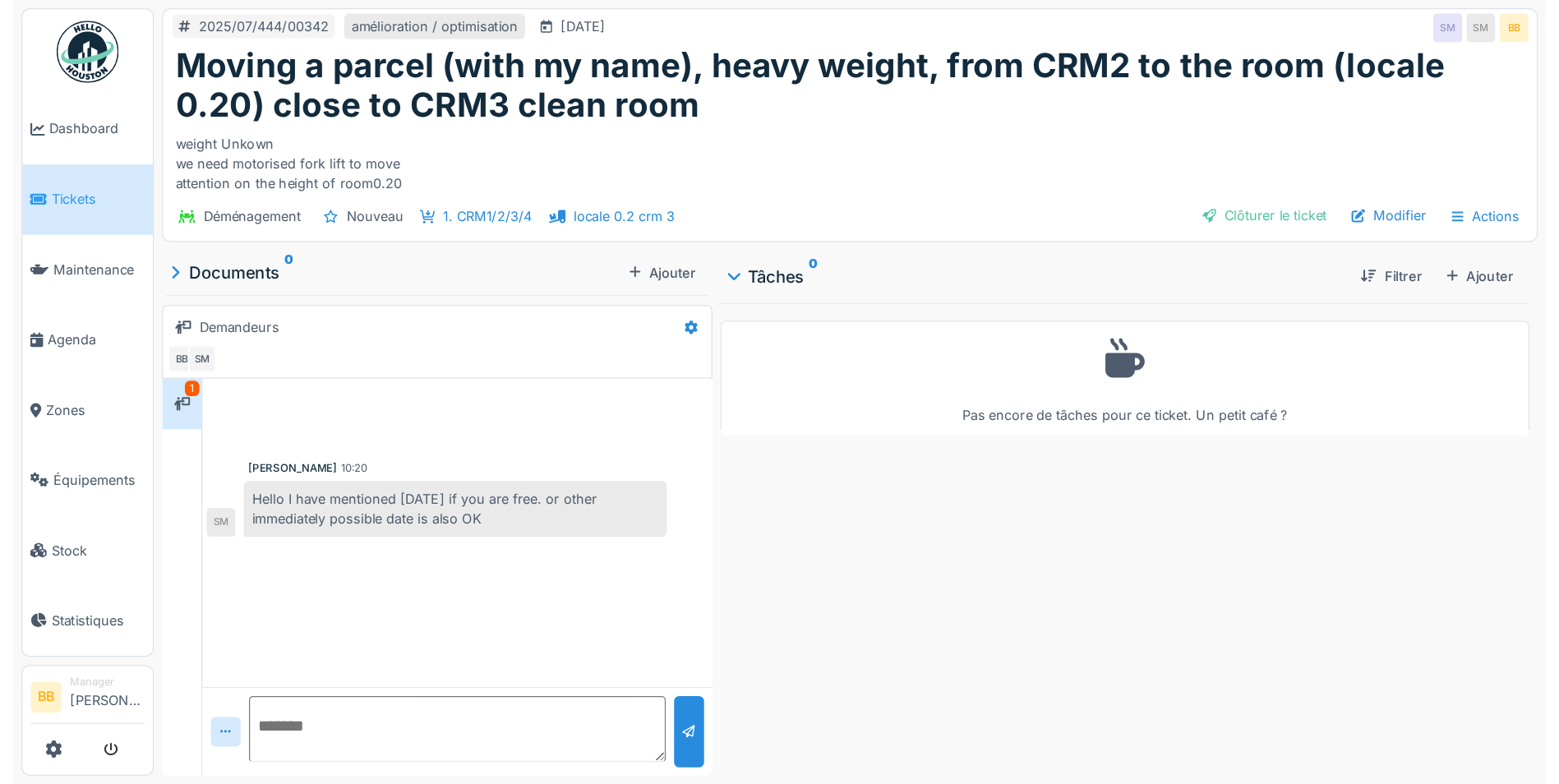scroll, scrollTop: 0, scrollLeft: 0, axis: both 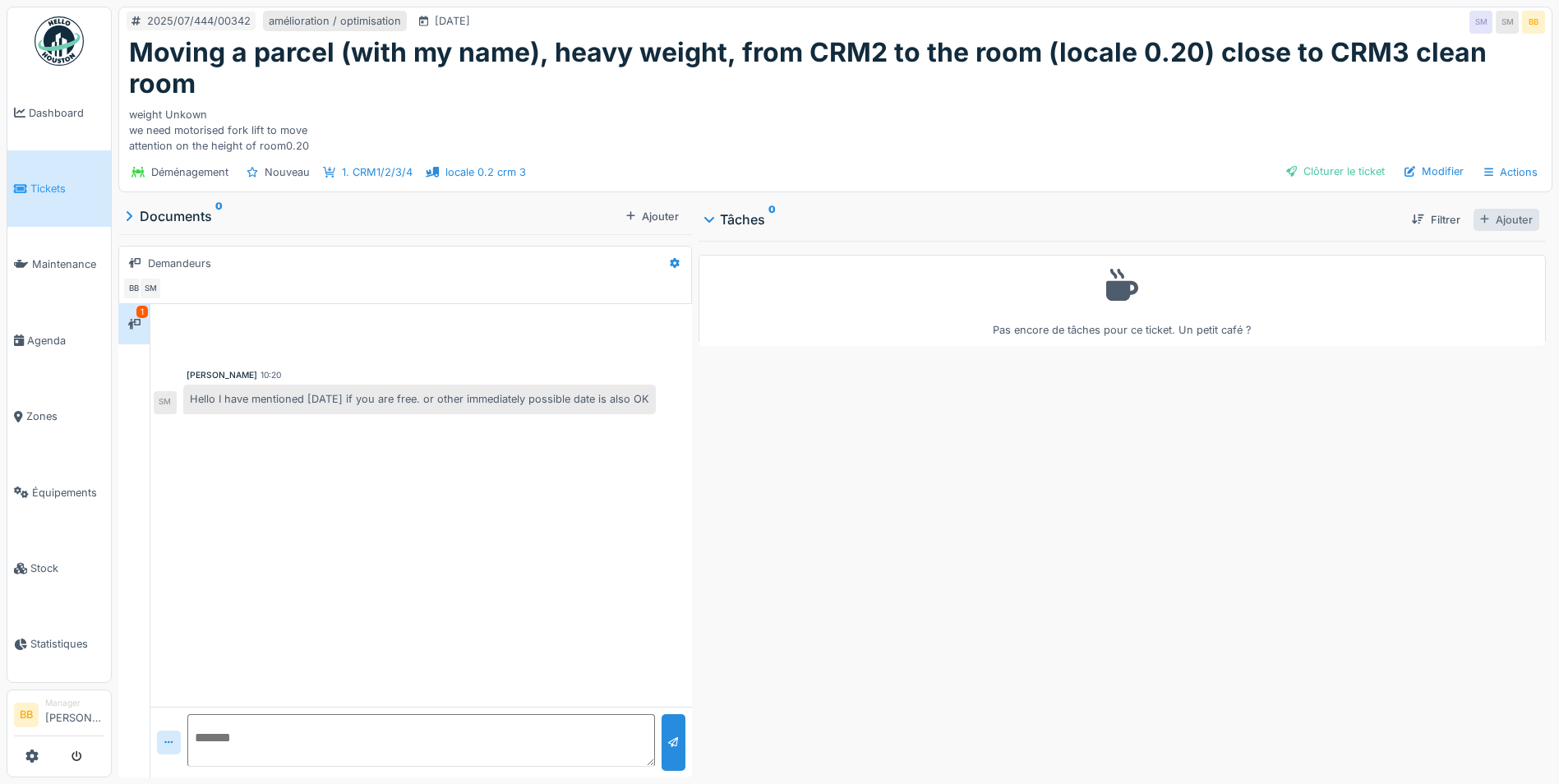 click on "Ajouter" at bounding box center (1506, 219) 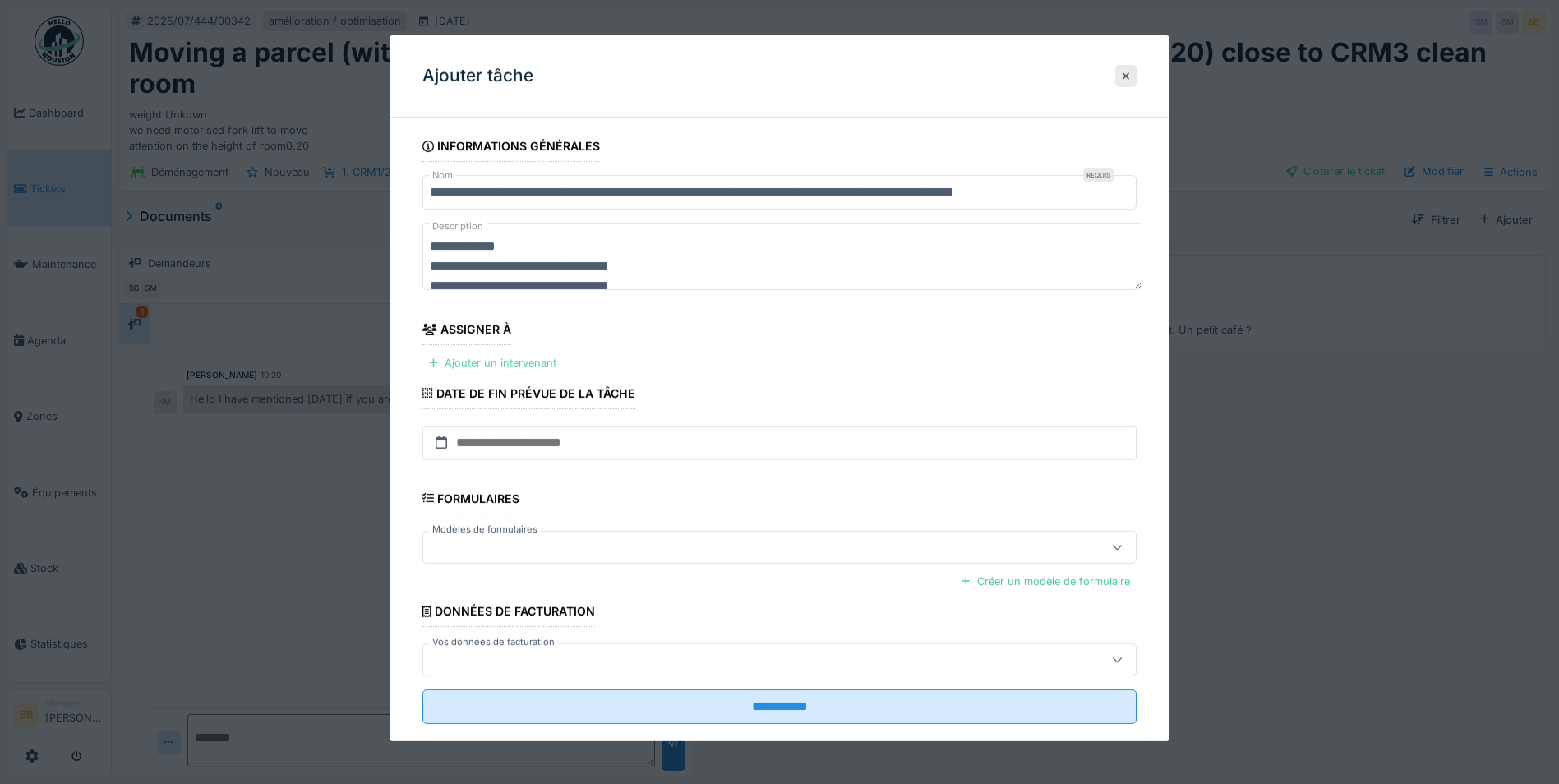 click on "Ajouter un intervenant" at bounding box center [492, 362] 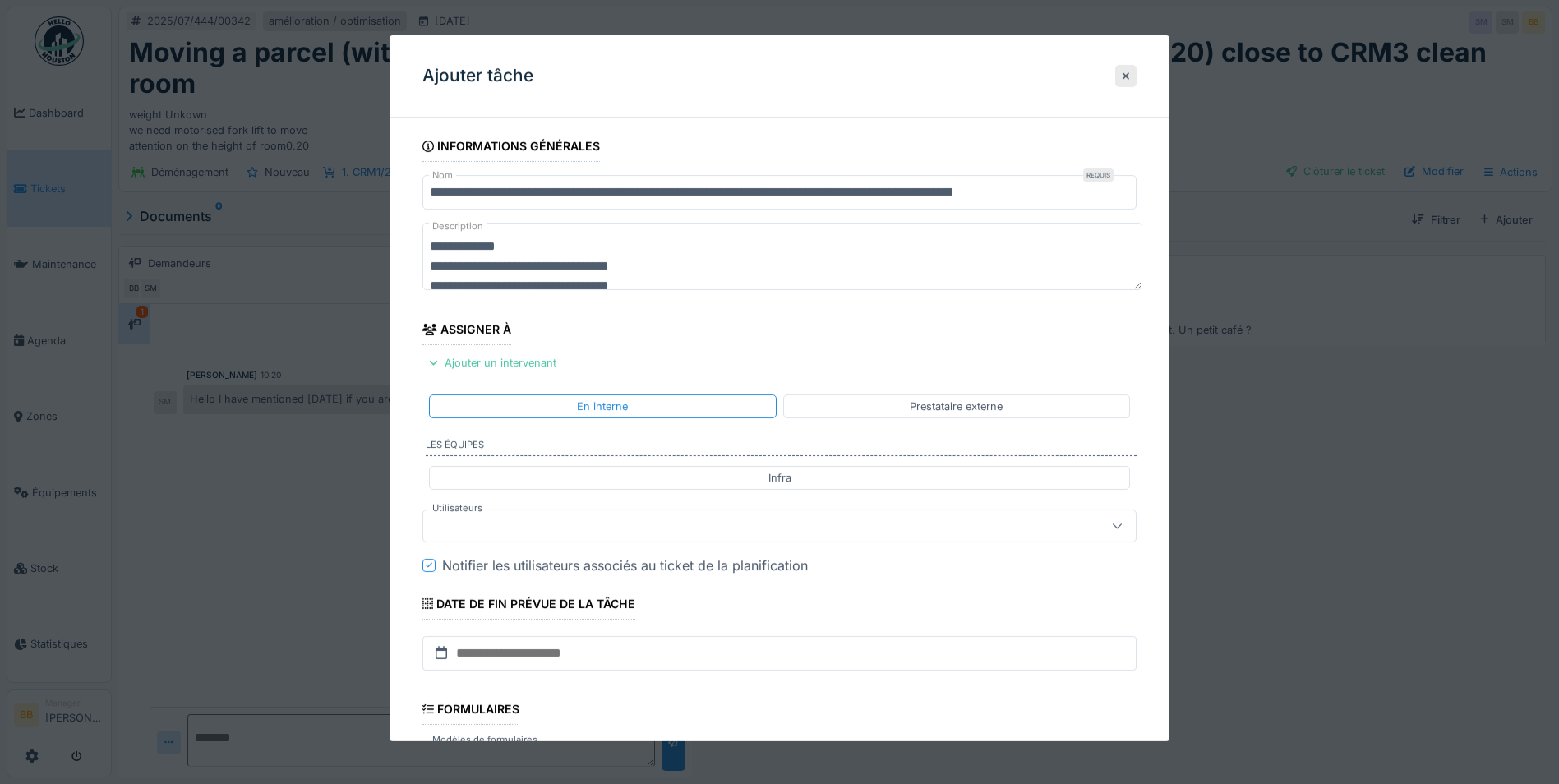 click at bounding box center (744, 526) 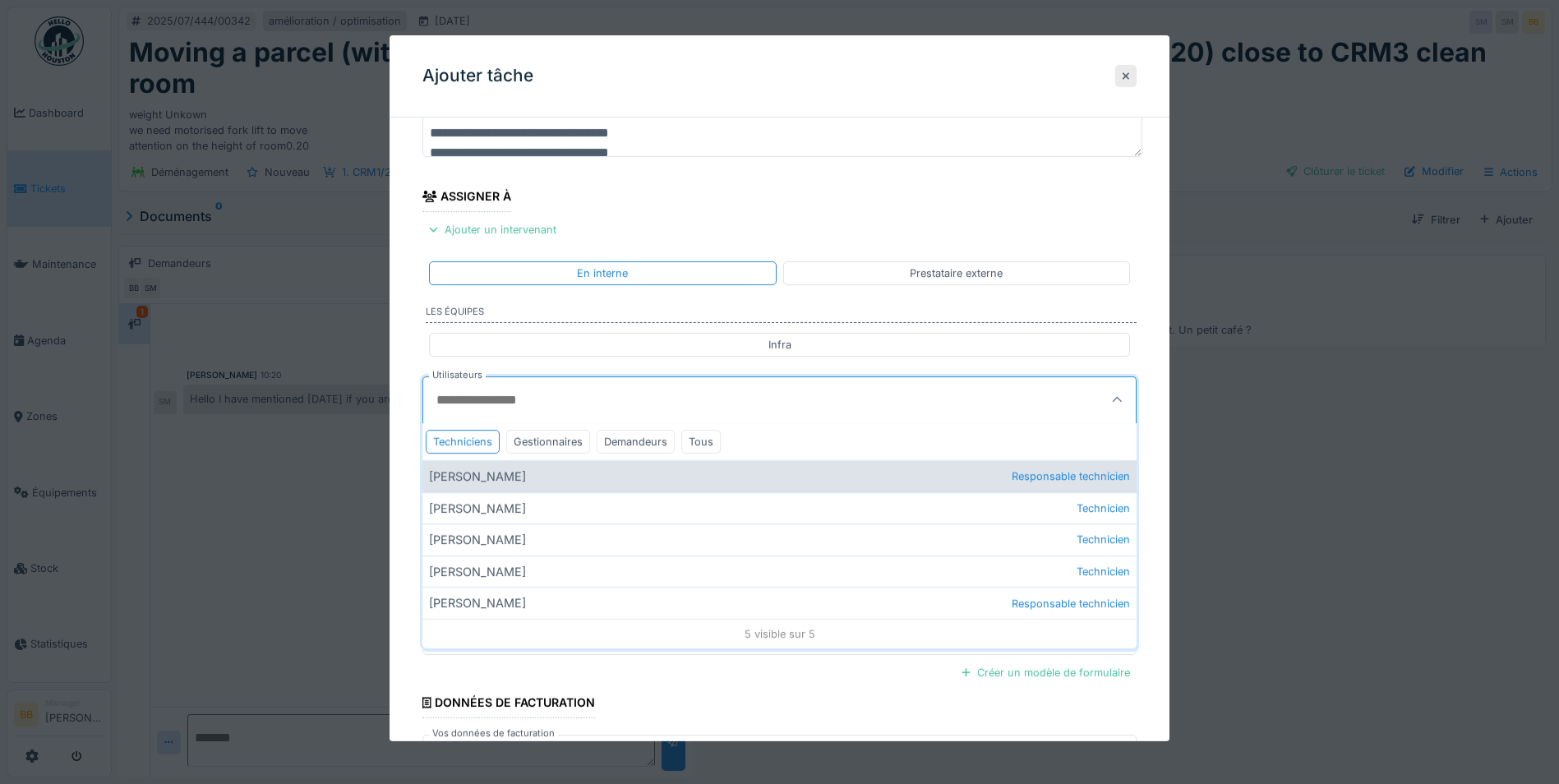 scroll, scrollTop: 164, scrollLeft: 0, axis: vertical 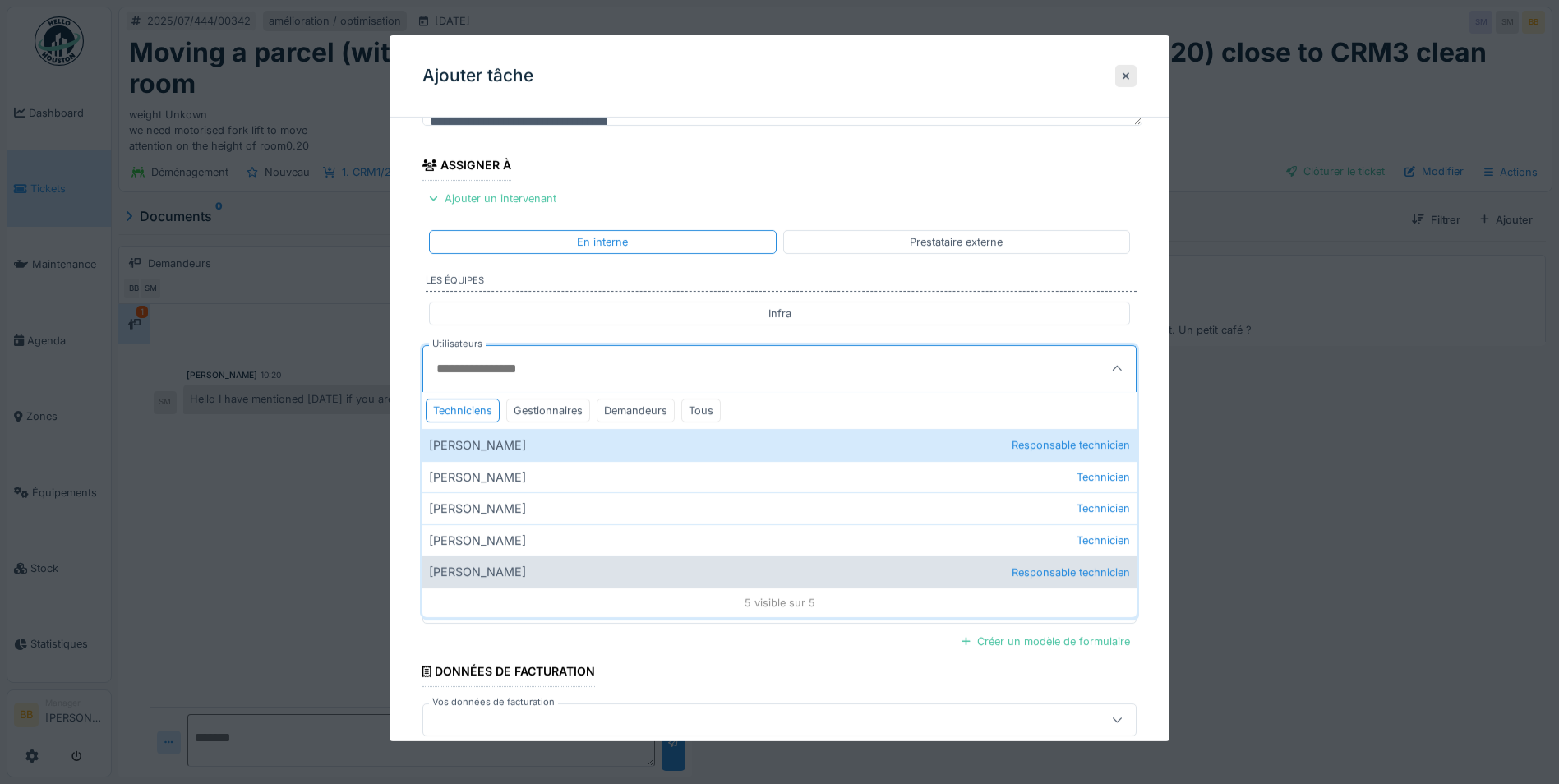 click on "Ronan Jurcaba   Responsable technicien" at bounding box center (779, 571) 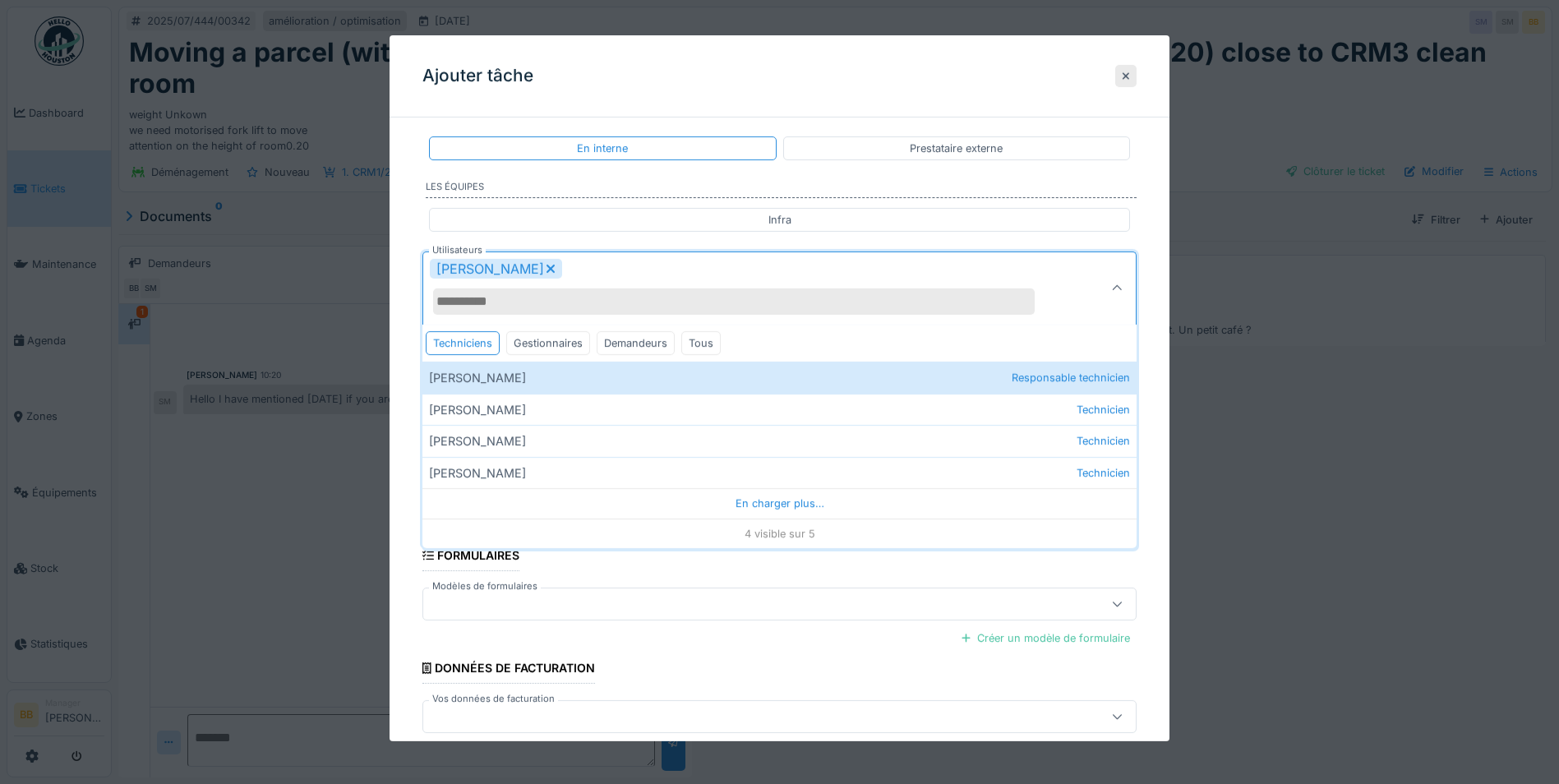 scroll, scrollTop: 344, scrollLeft: 0, axis: vertical 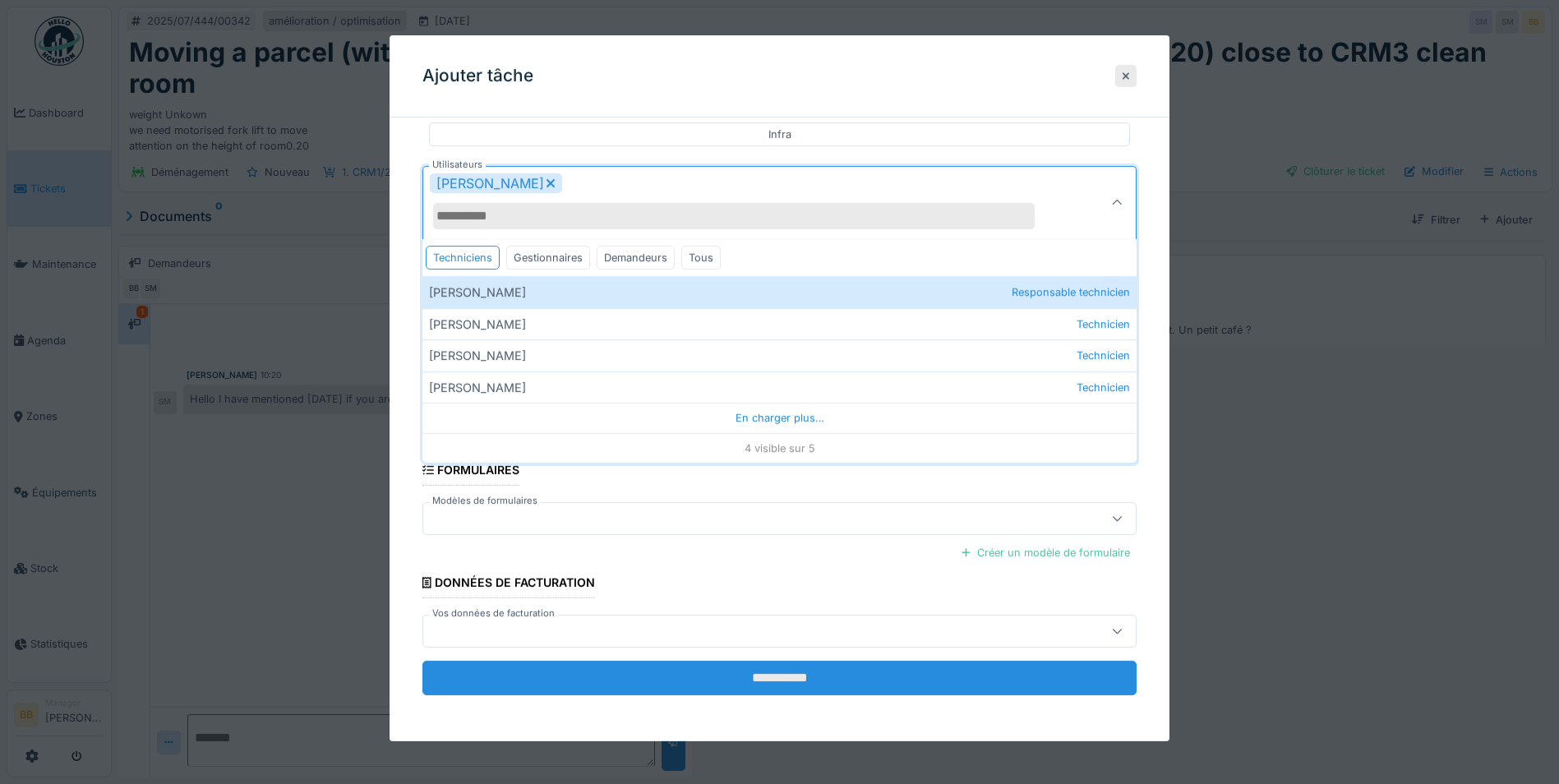 click on "**********" at bounding box center [779, 678] 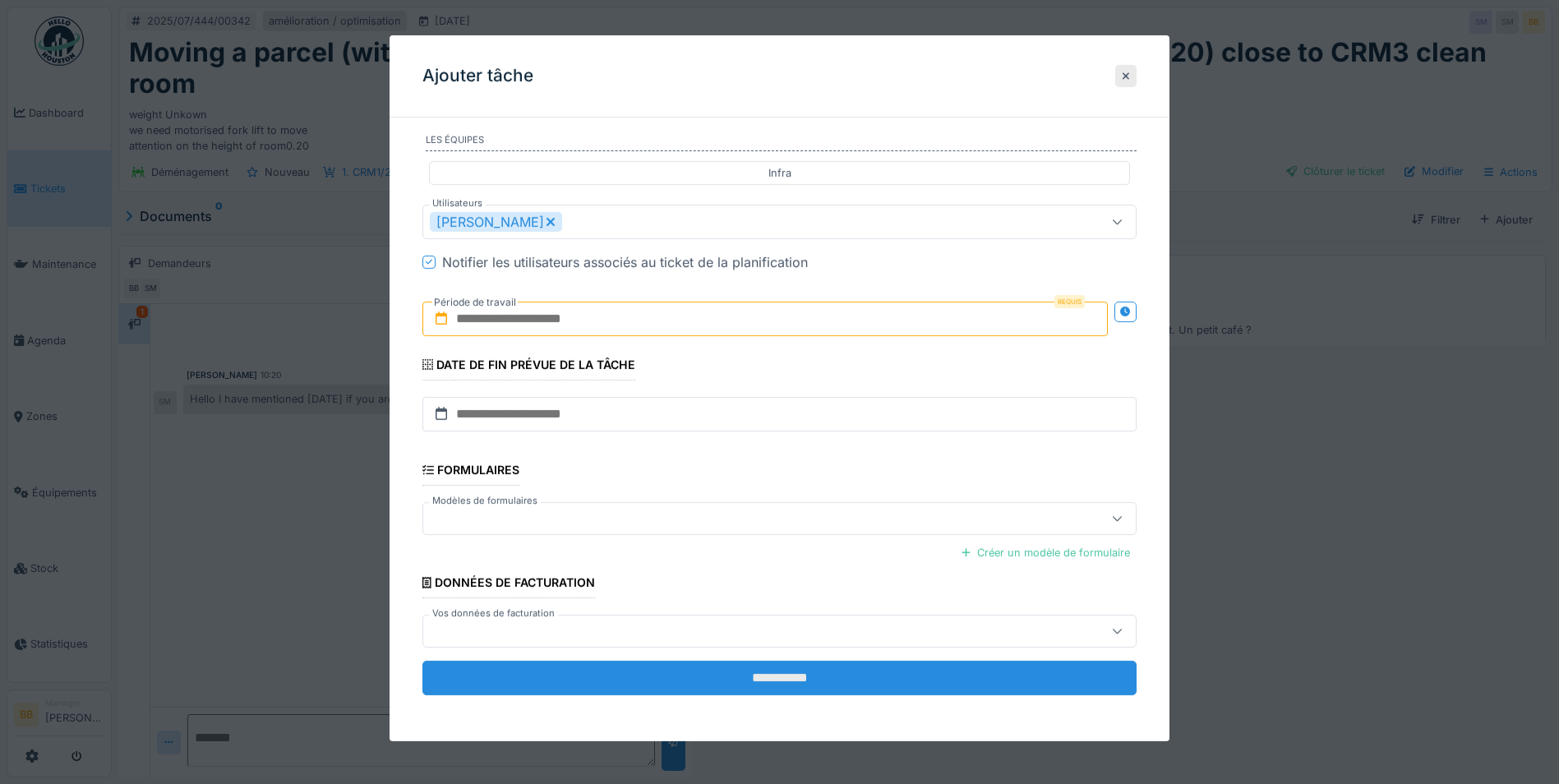 scroll, scrollTop: 305, scrollLeft: 0, axis: vertical 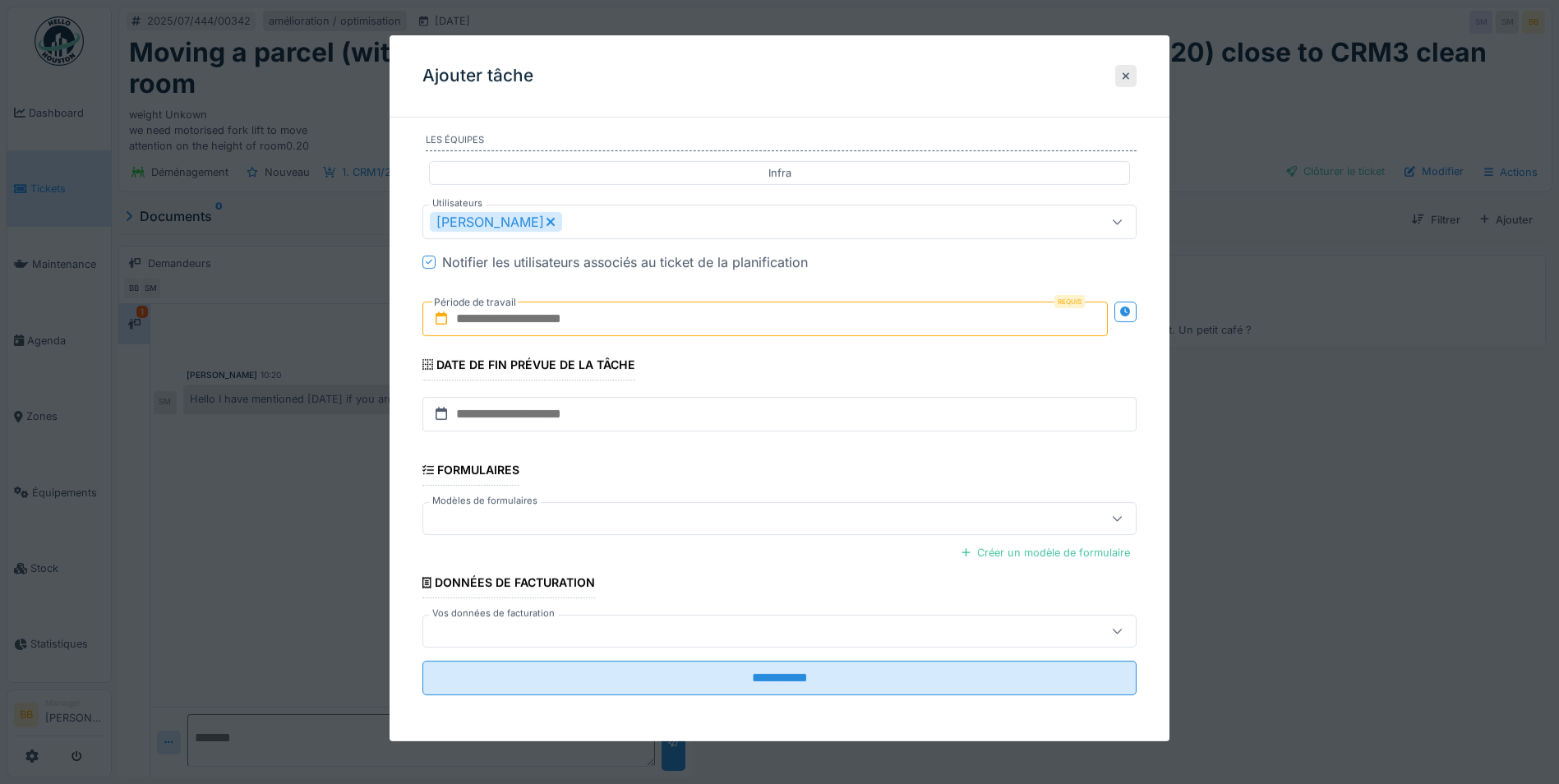 click at bounding box center (765, 319) 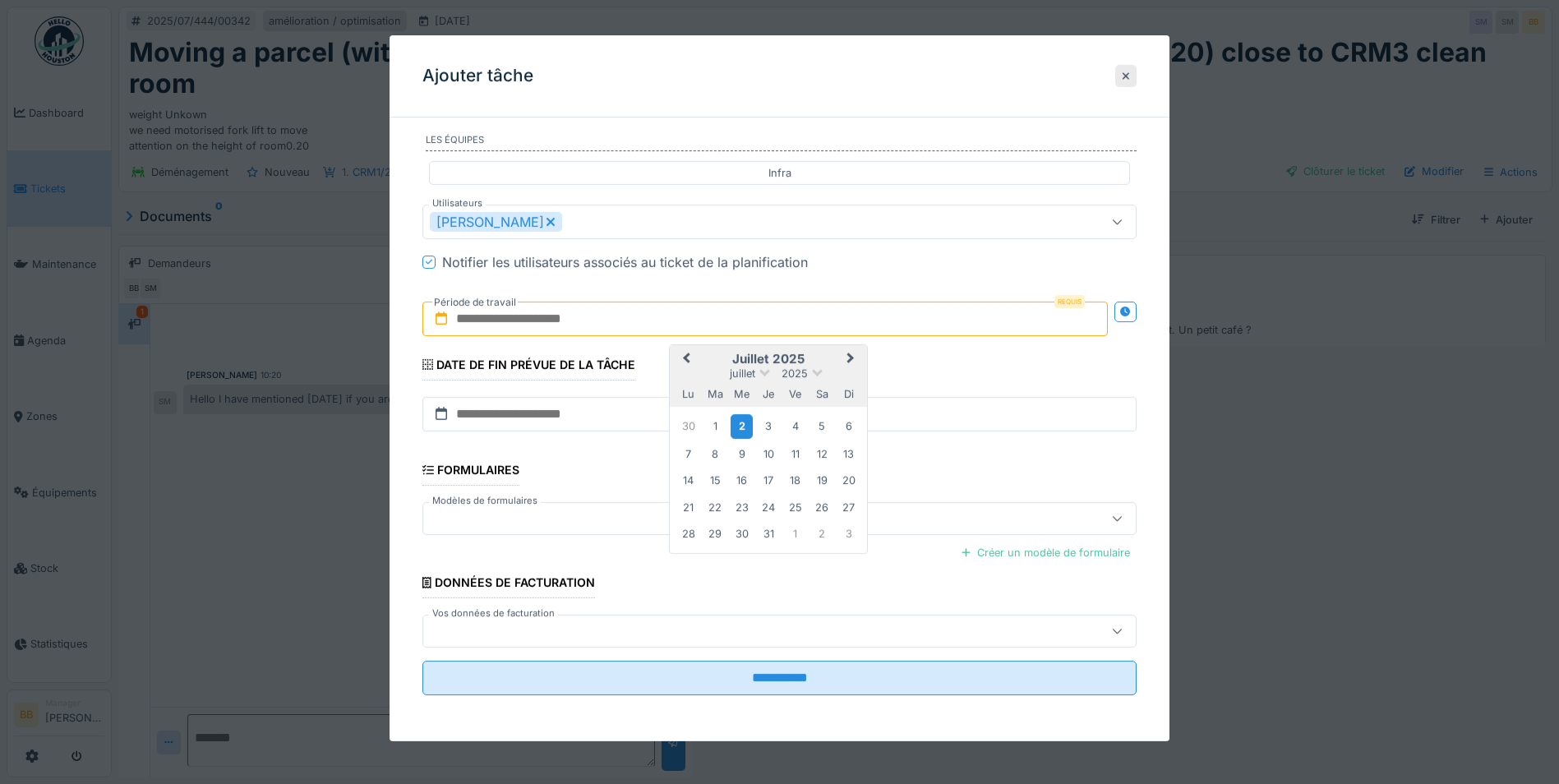 click on "2" at bounding box center [741, 426] 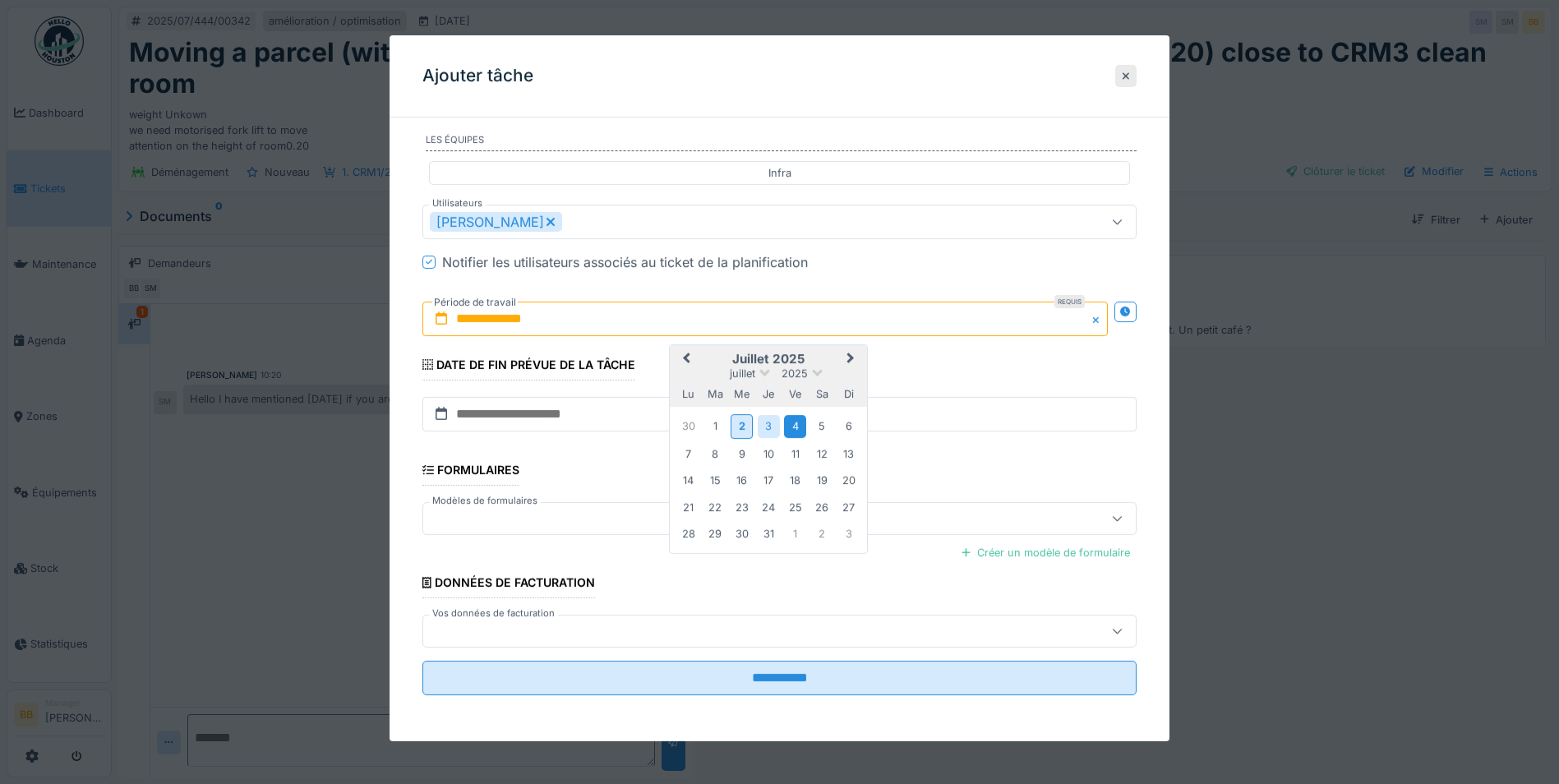 click on "4" at bounding box center [795, 426] 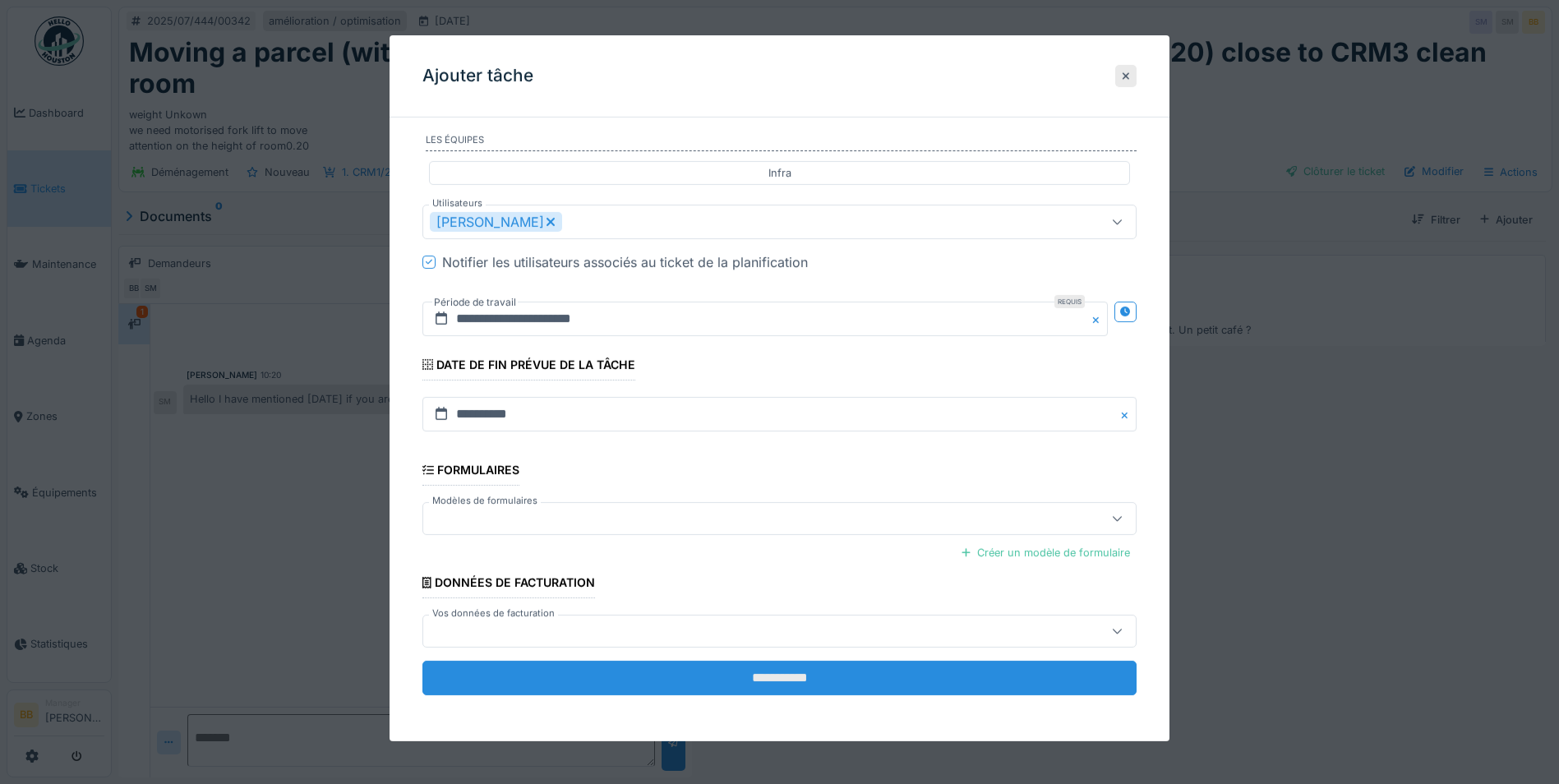 click on "**********" at bounding box center [779, 678] 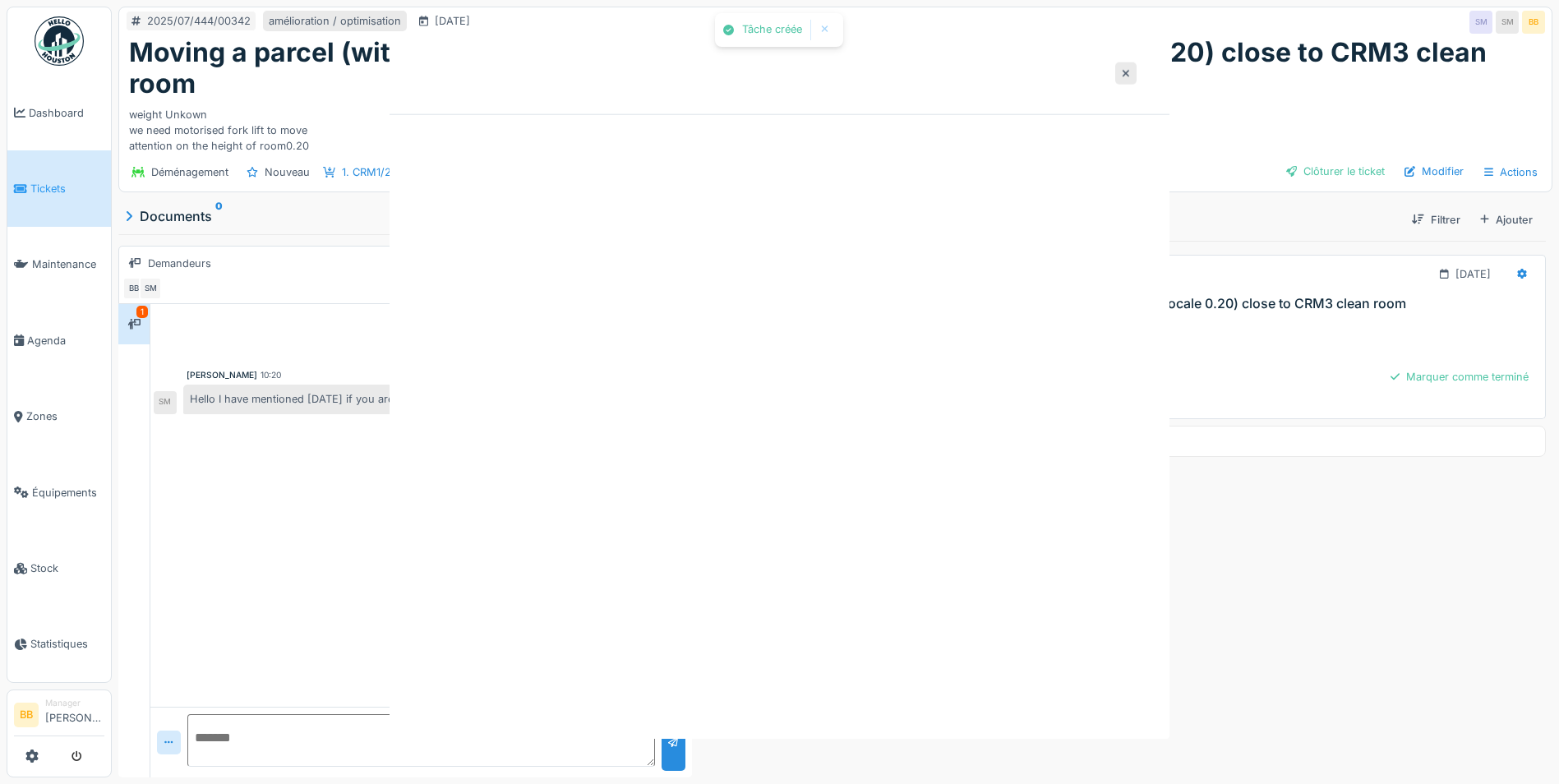 scroll, scrollTop: 0, scrollLeft: 0, axis: both 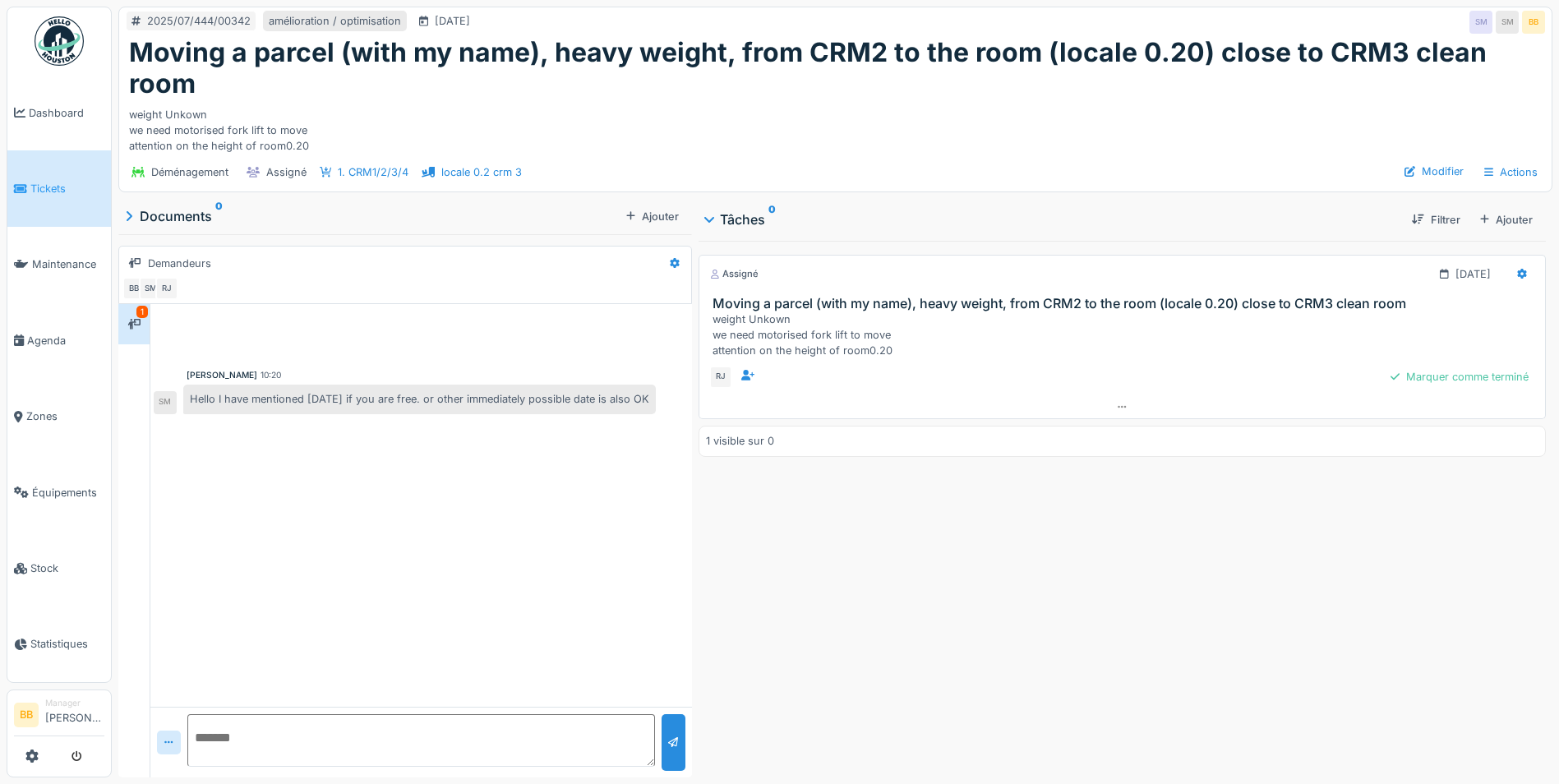 click at bounding box center (421, 740) 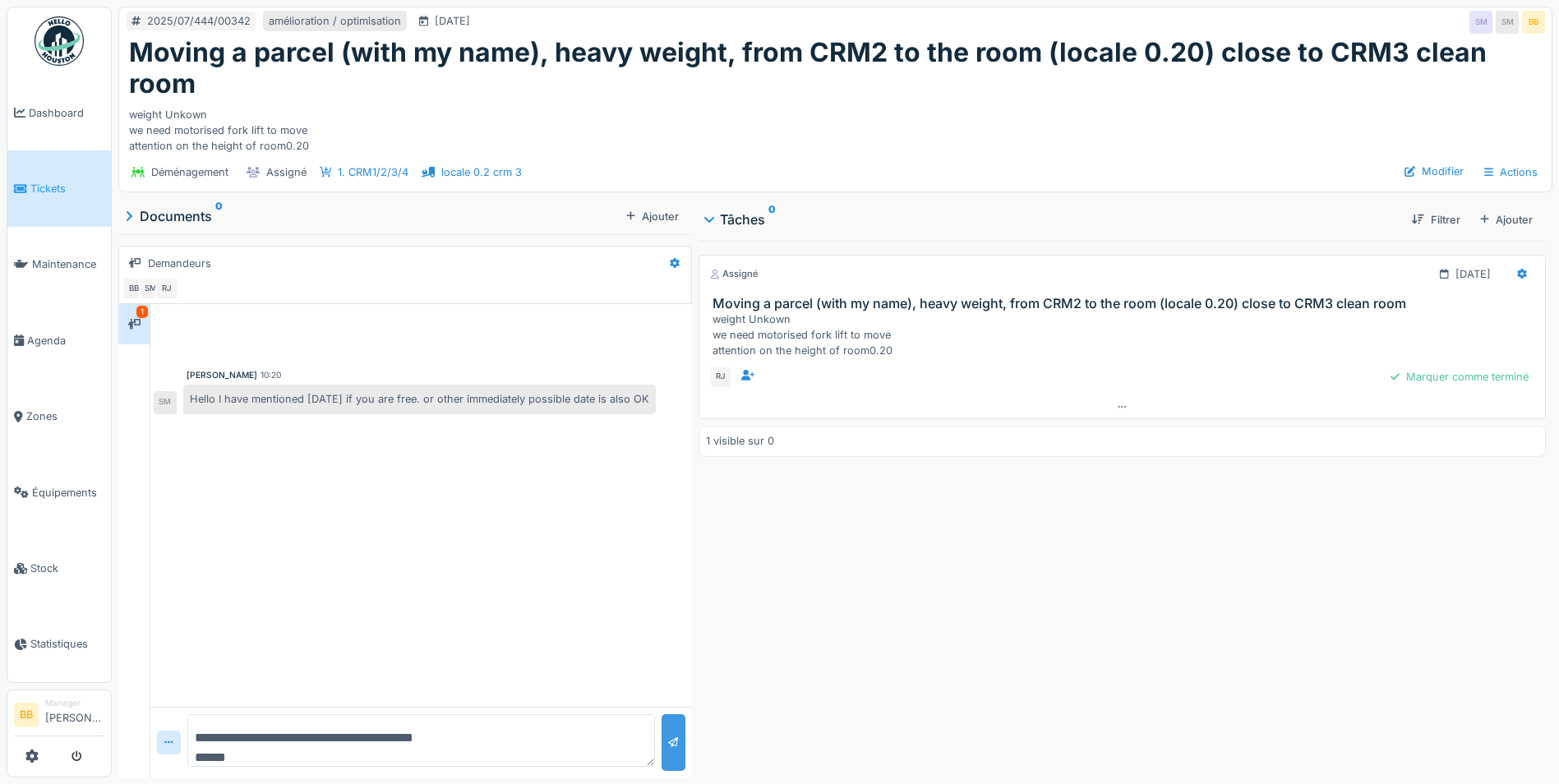 type on "**********" 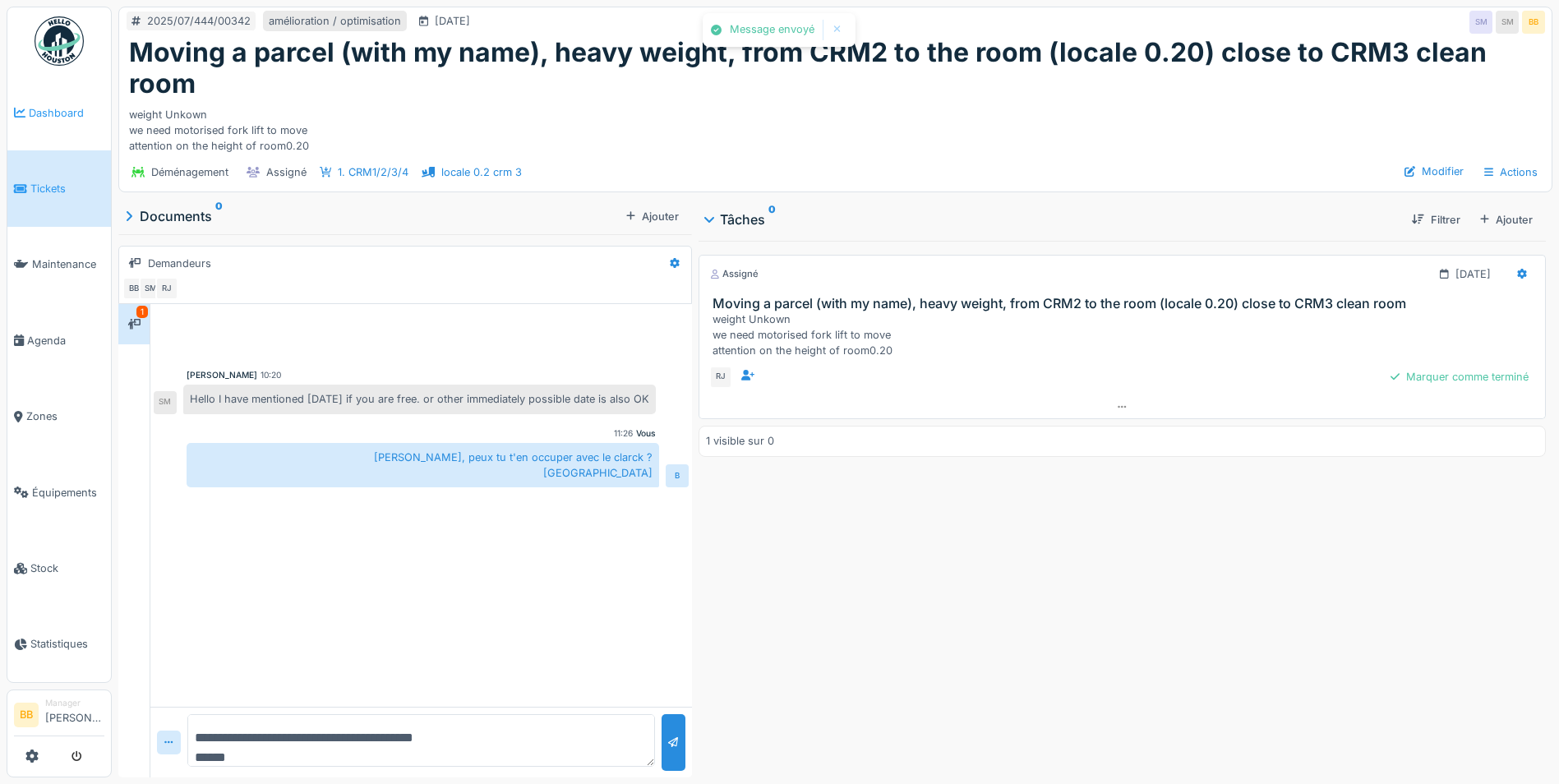 click on "Dashboard" at bounding box center (67, 113) 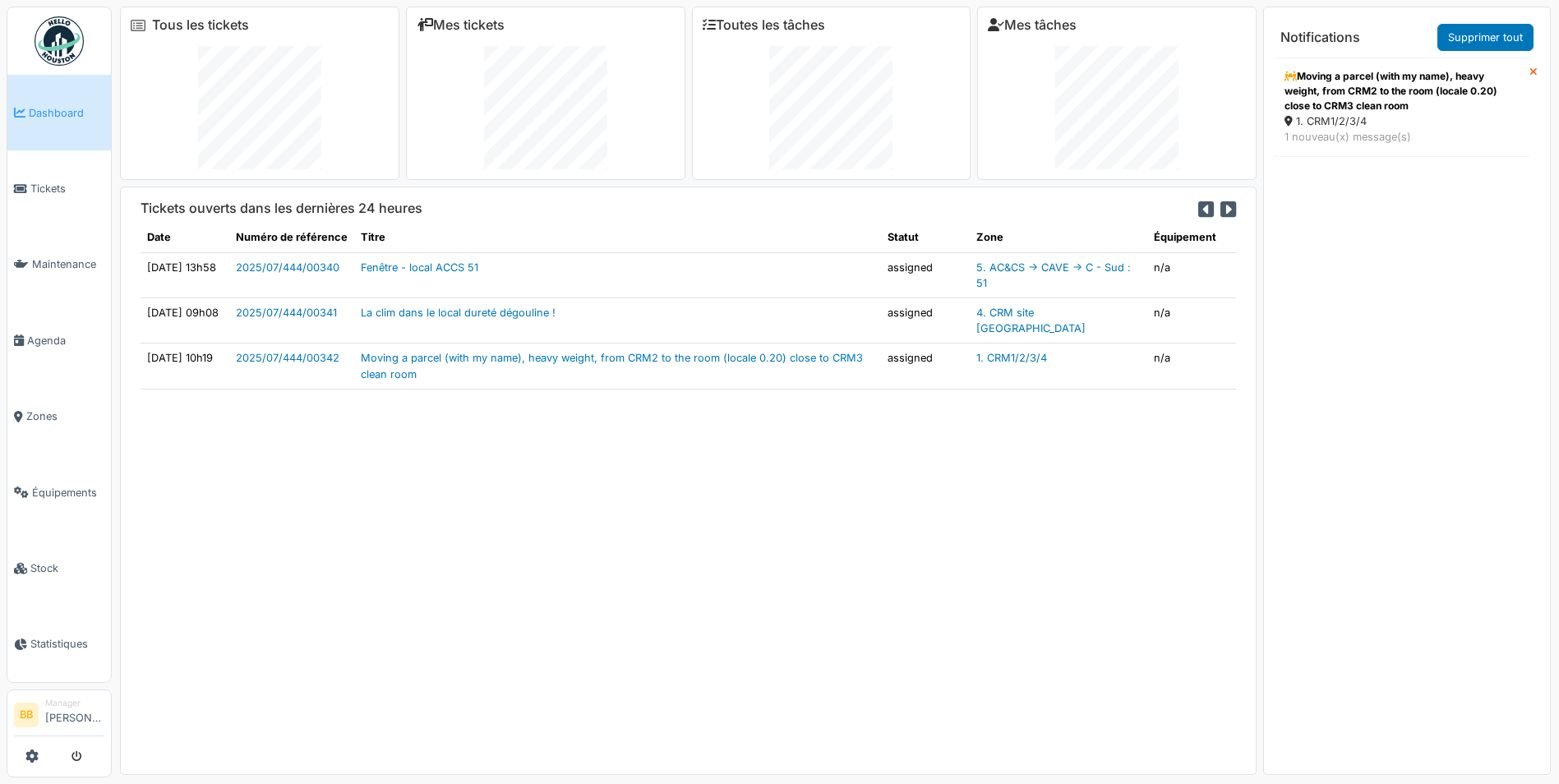 scroll, scrollTop: 0, scrollLeft: 0, axis: both 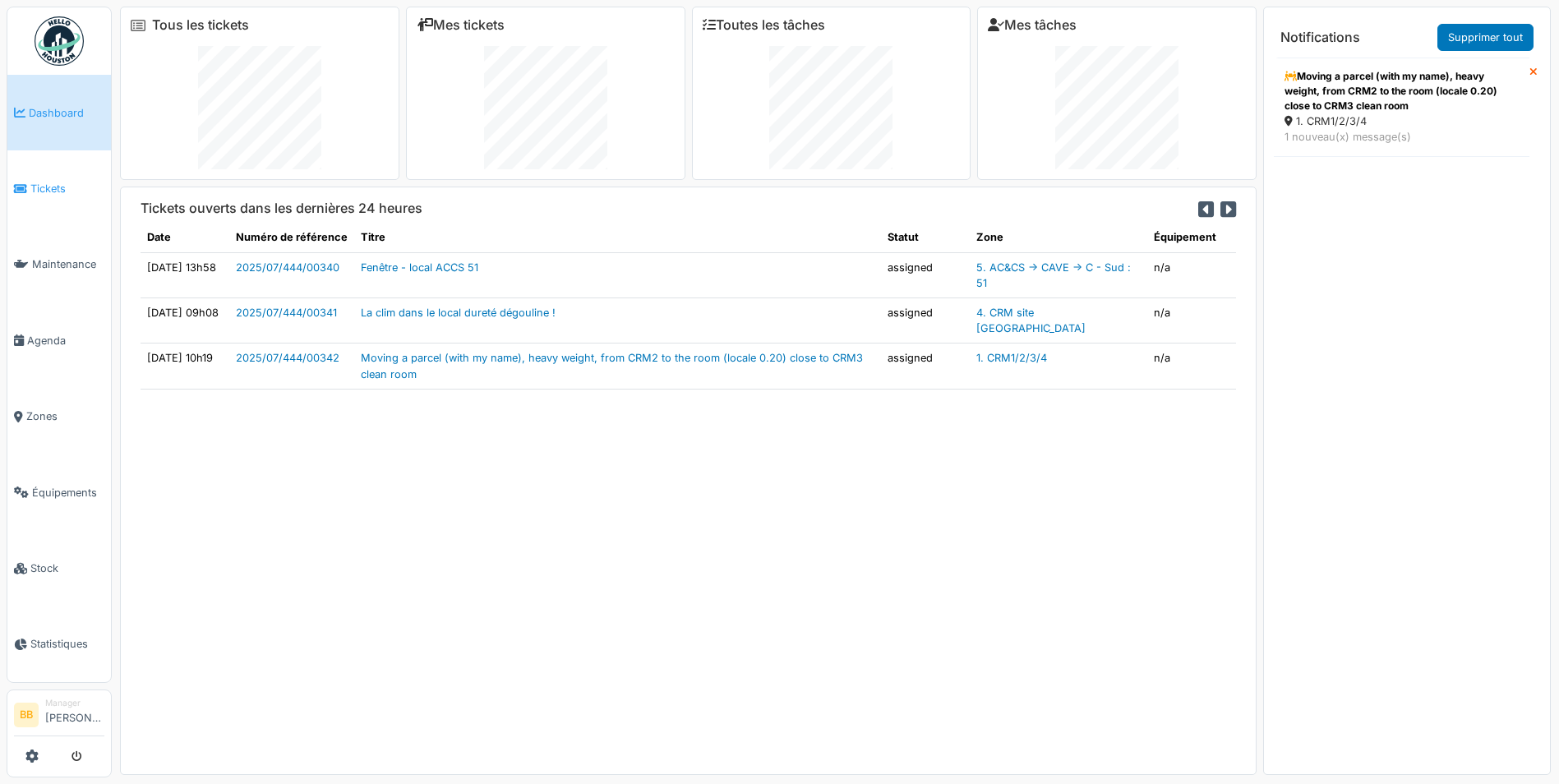 click at bounding box center [21, 189] 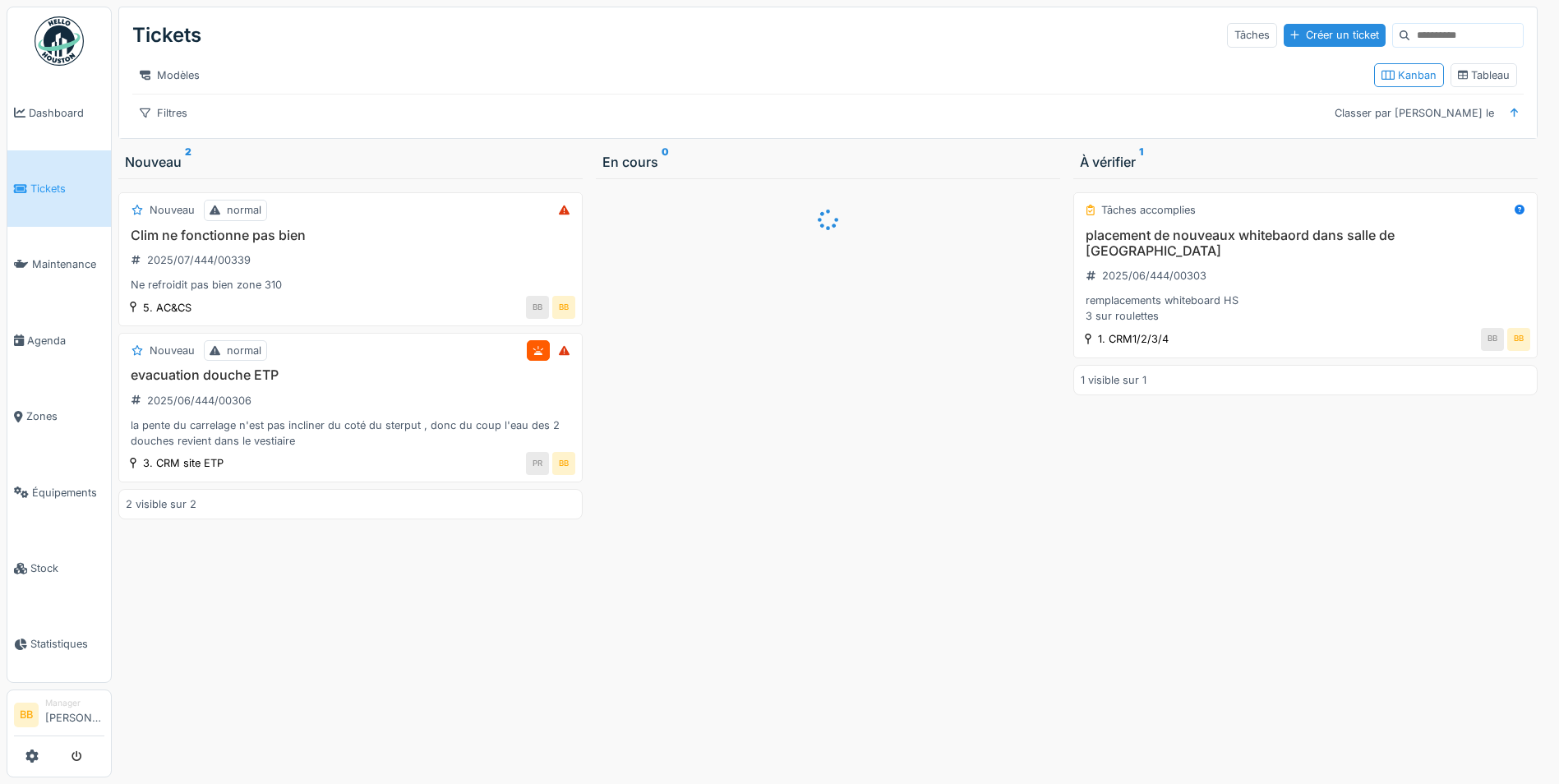 scroll, scrollTop: 0, scrollLeft: 0, axis: both 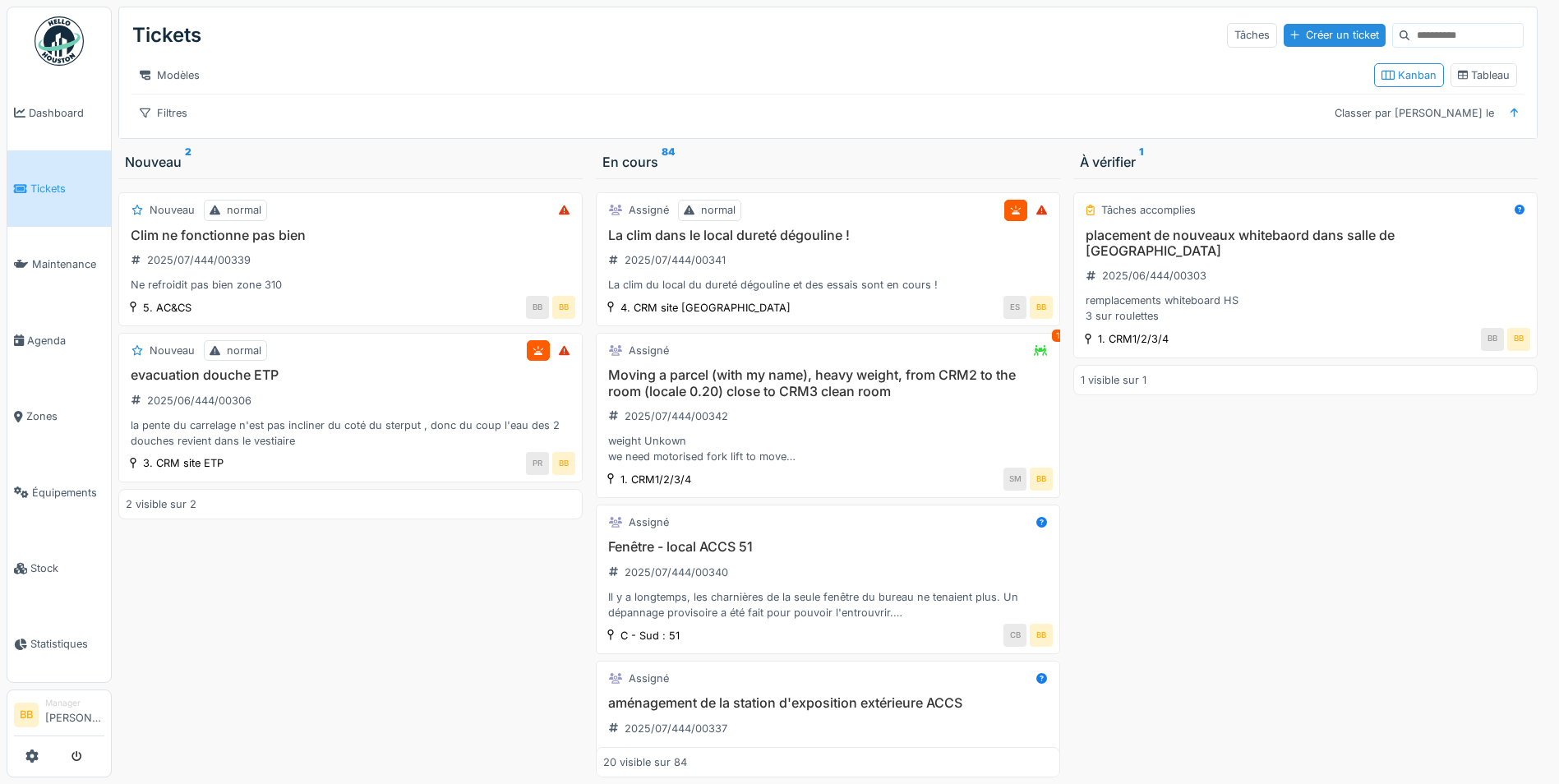 click on "Tickets Tâches Créer un ticket Modèles   Kanban   Tableau Filtres Classer par Créé le" at bounding box center (828, 72) 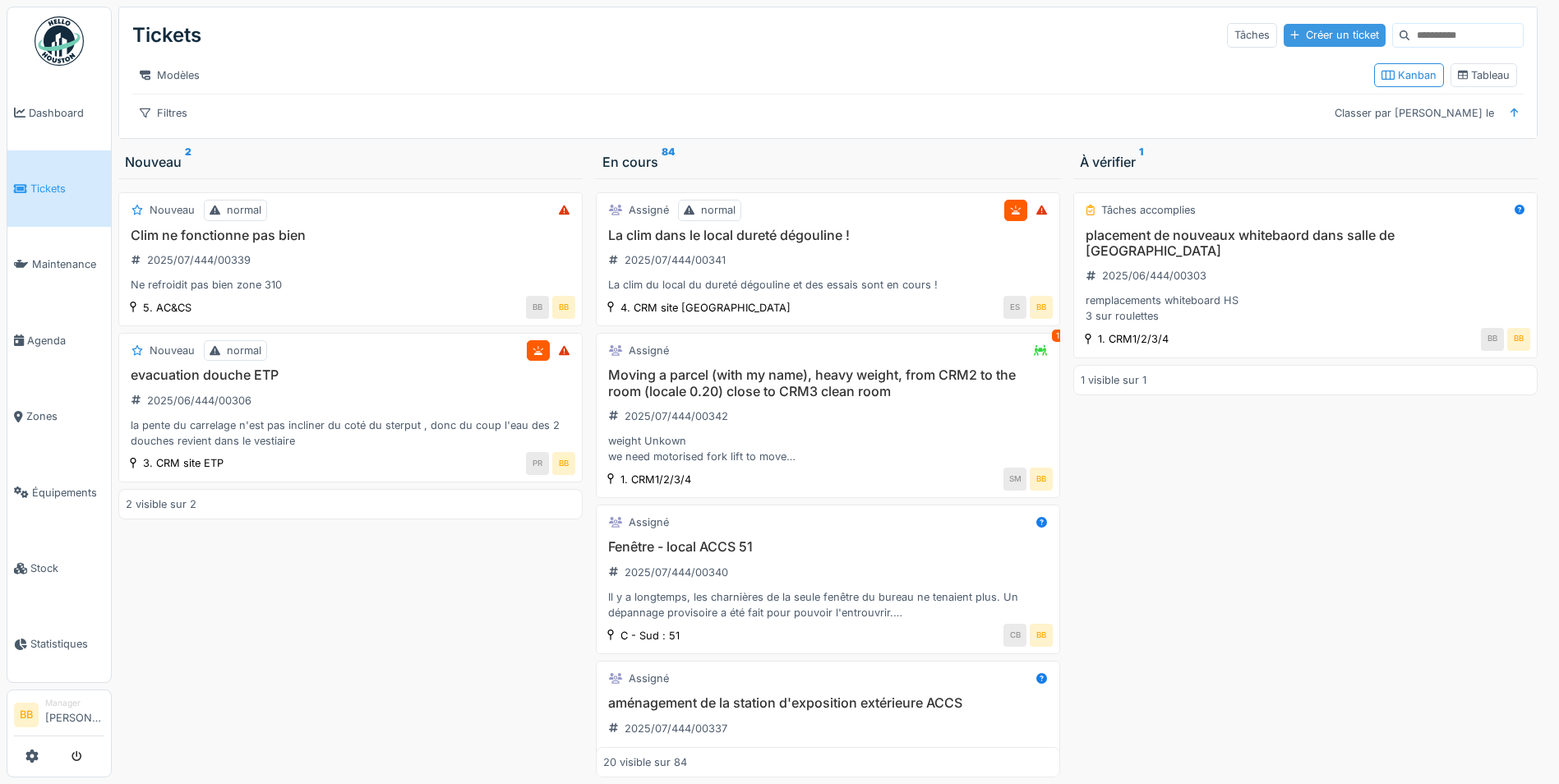 click on "Créer un ticket" at bounding box center [1335, 35] 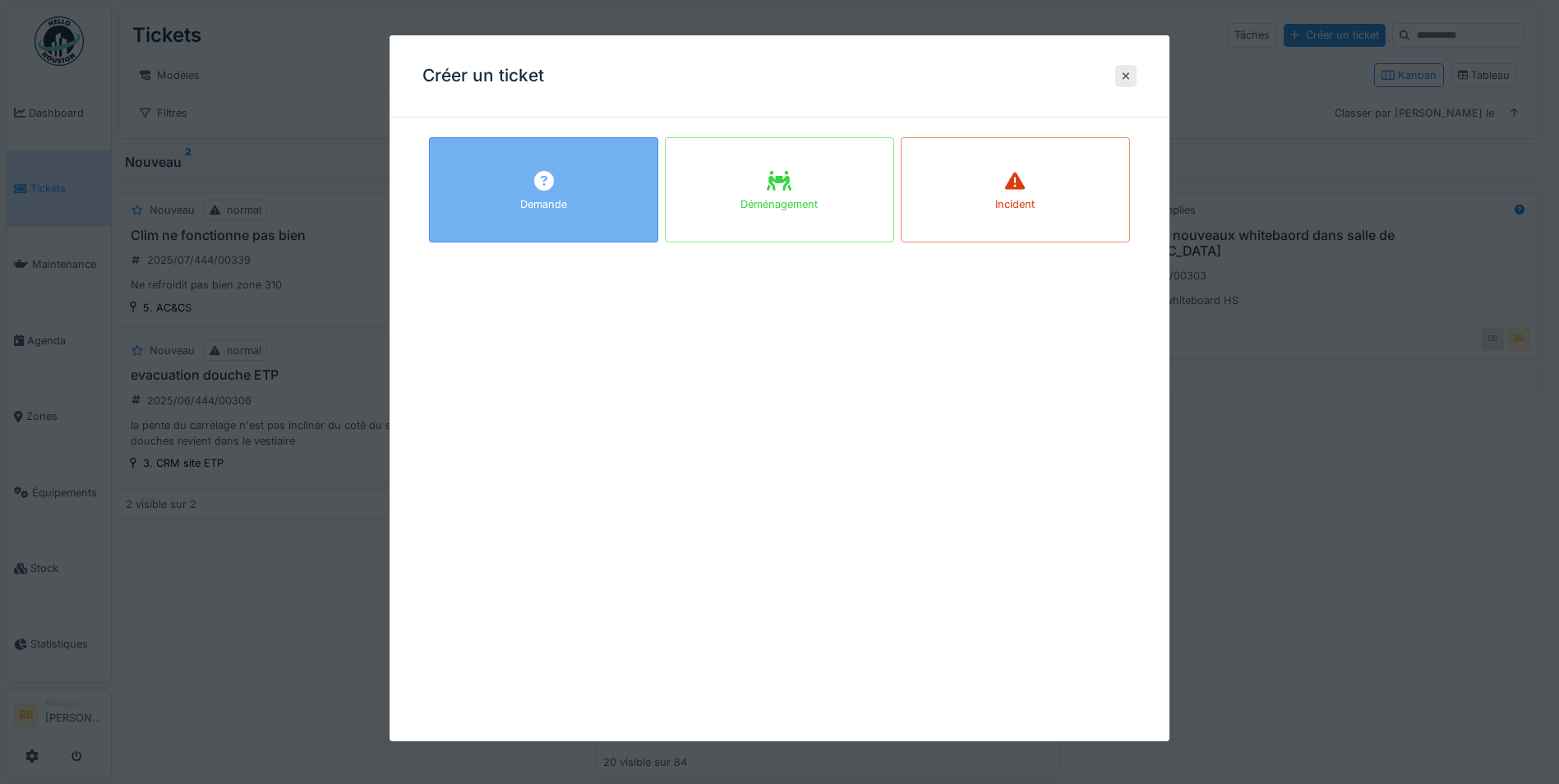 click on "Demande" at bounding box center (543, 190) 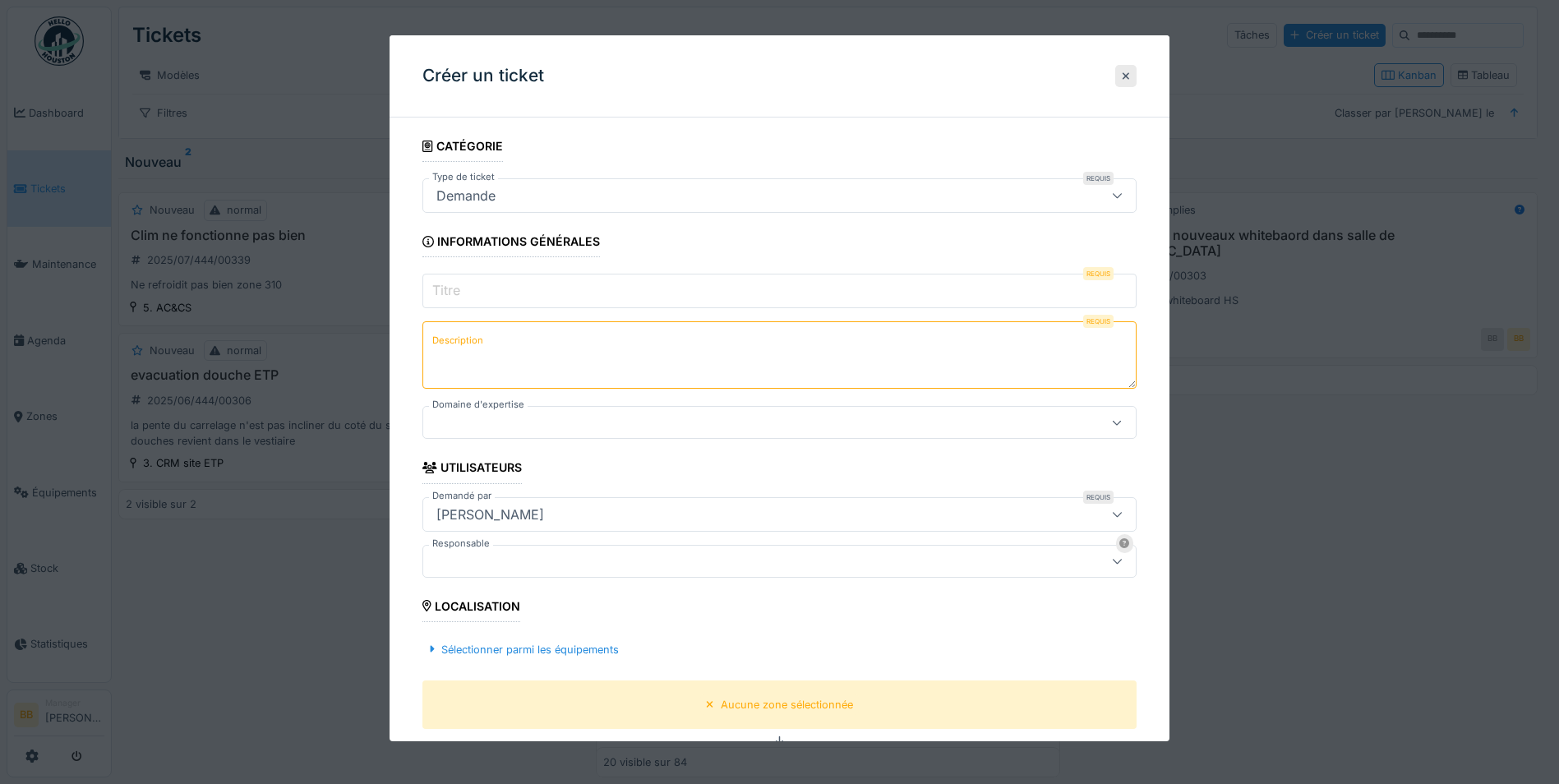 click on "Demande" at bounding box center [779, 196] 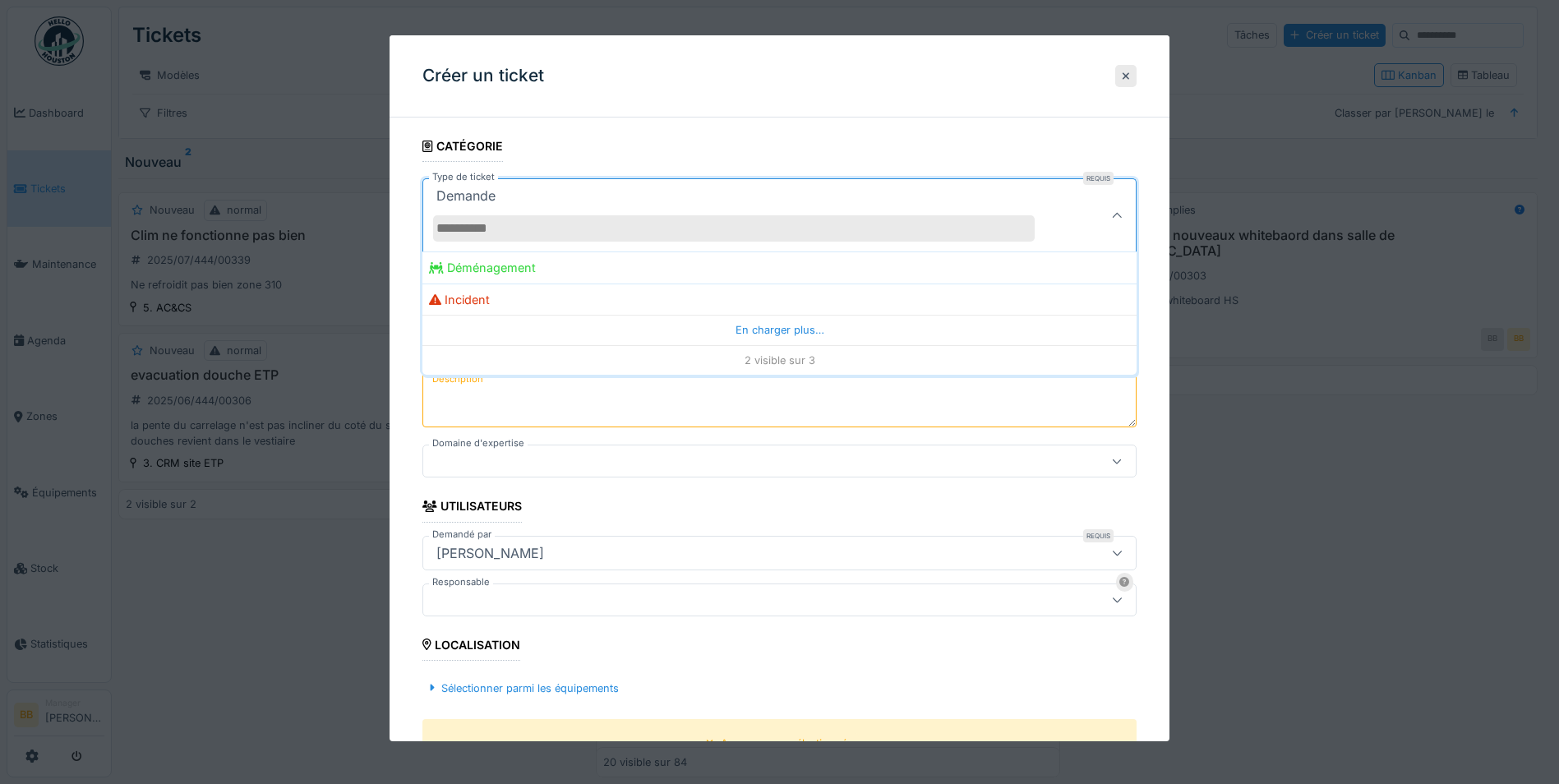 click on "Demande" at bounding box center [744, 215] 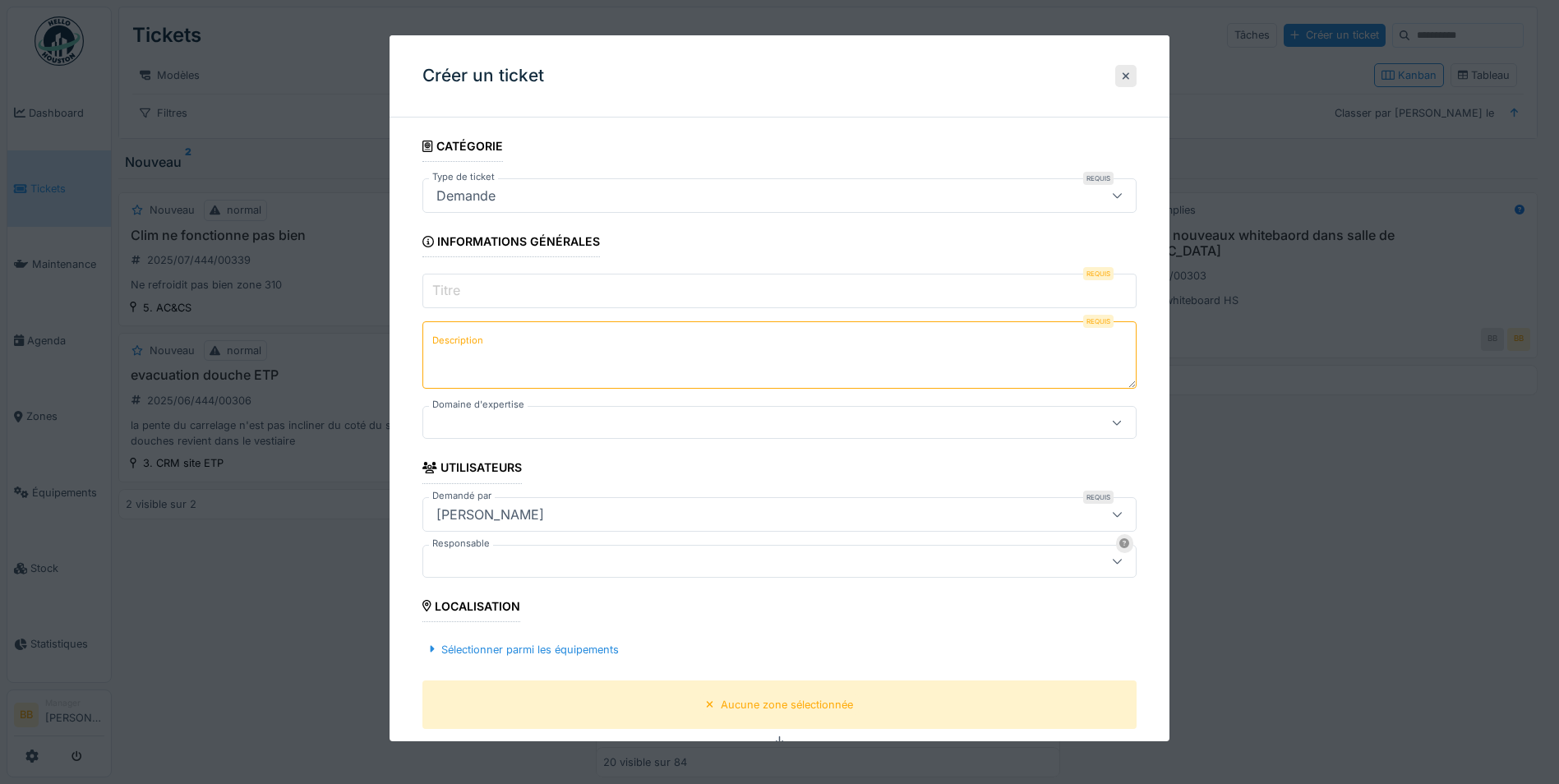 click on "Titre" at bounding box center [779, 291] 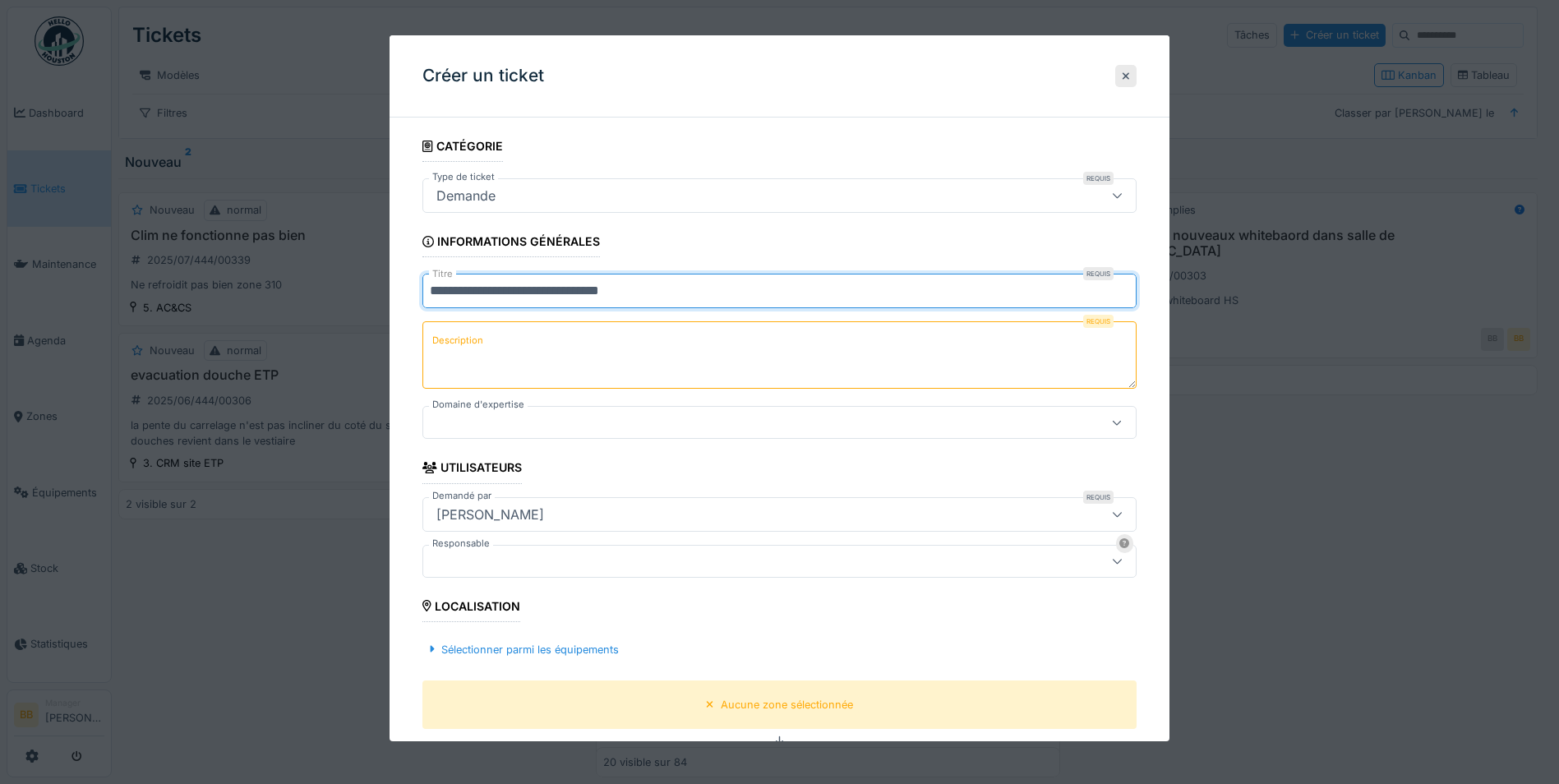 type on "**********" 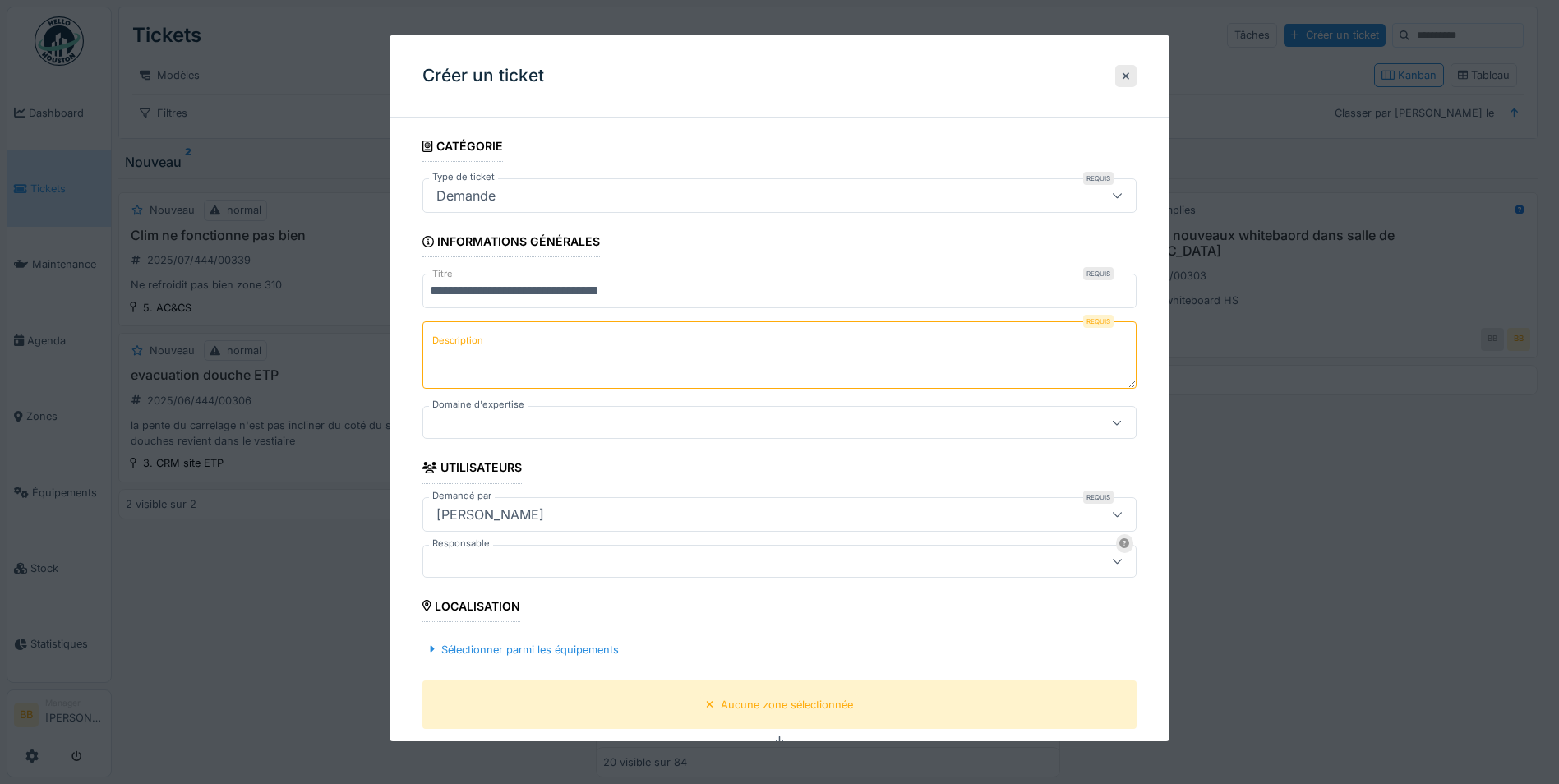 click on "Description" at bounding box center (779, 355) 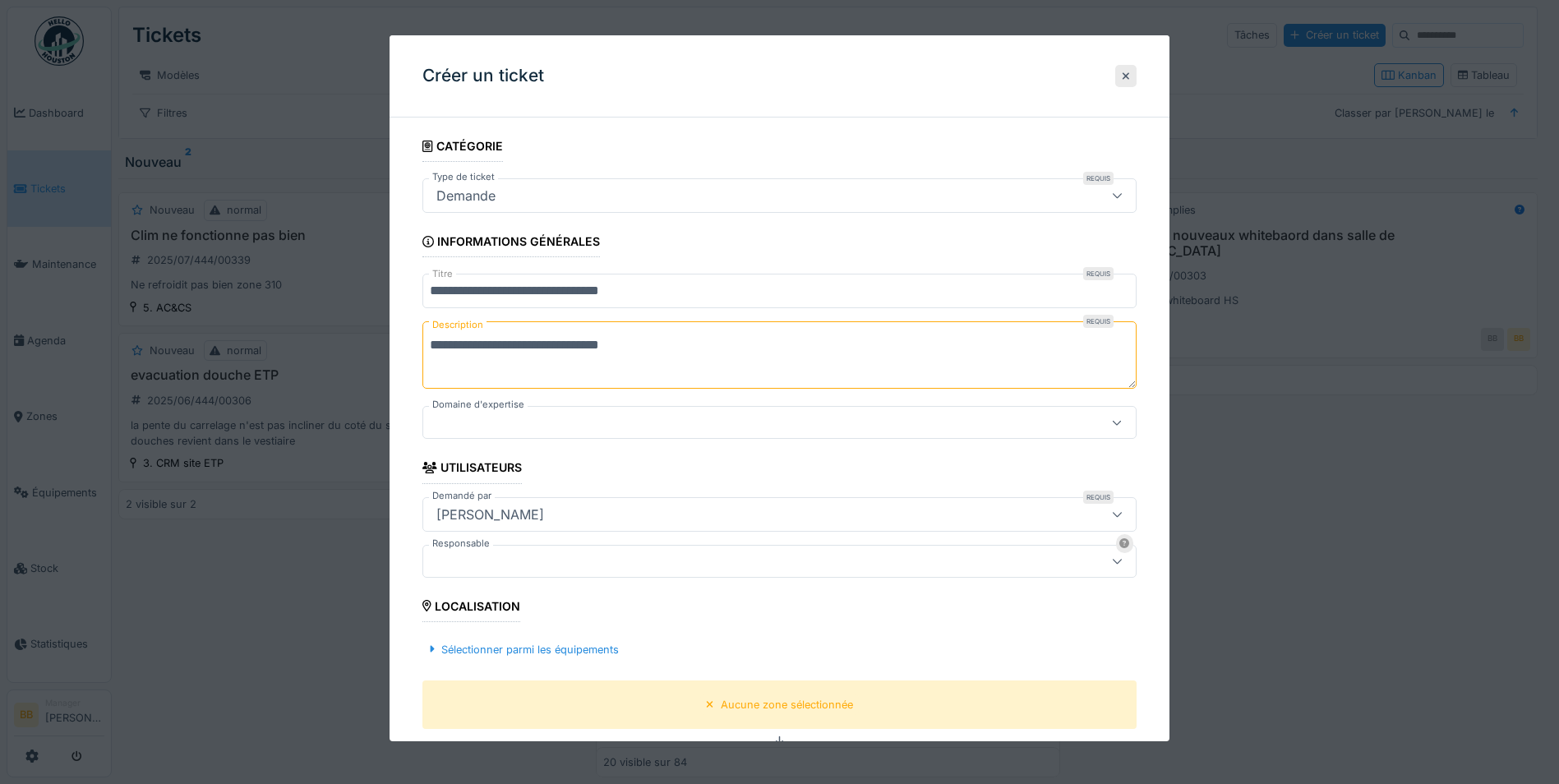 type on "**********" 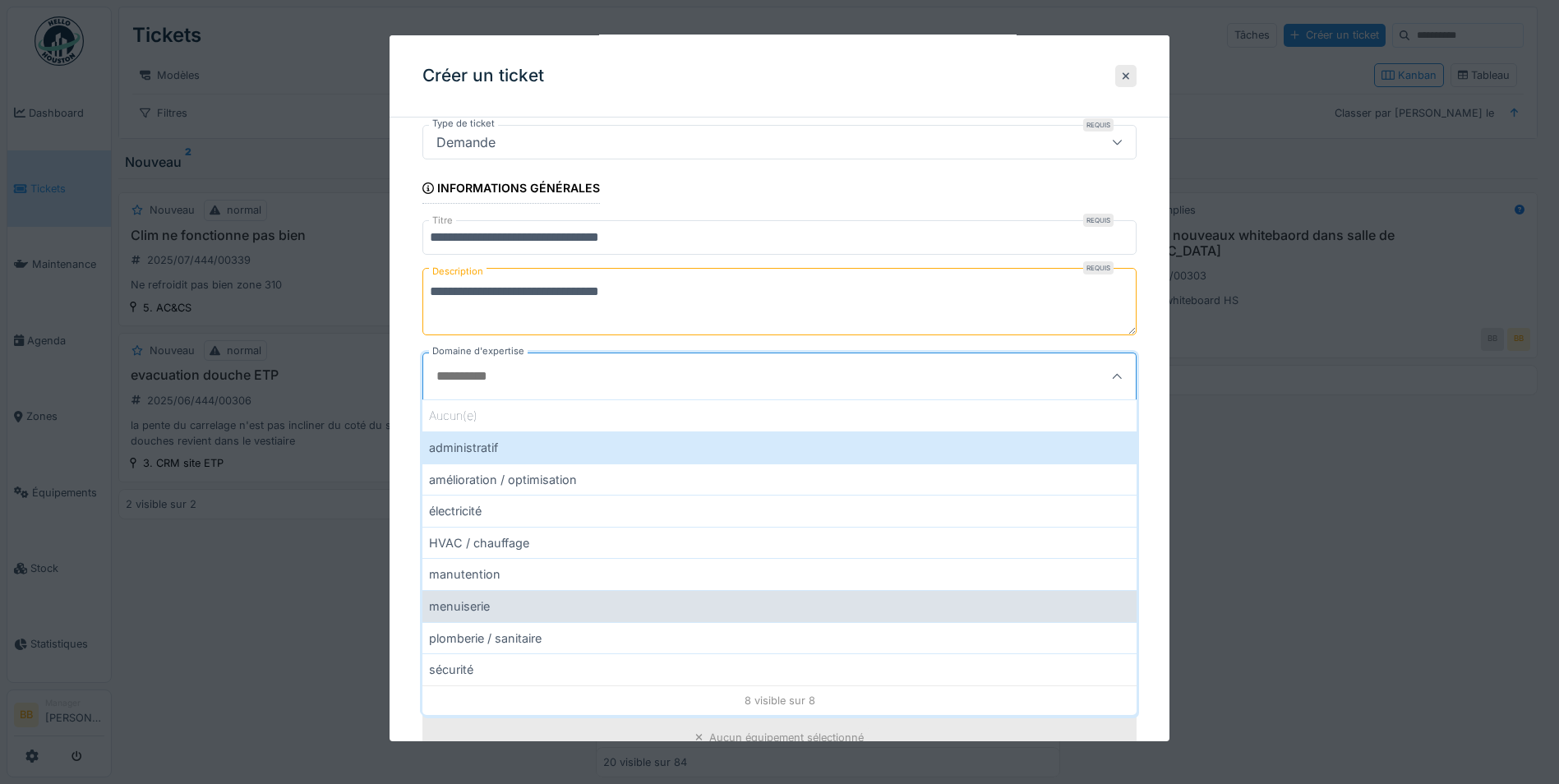 scroll, scrollTop: 82, scrollLeft: 0, axis: vertical 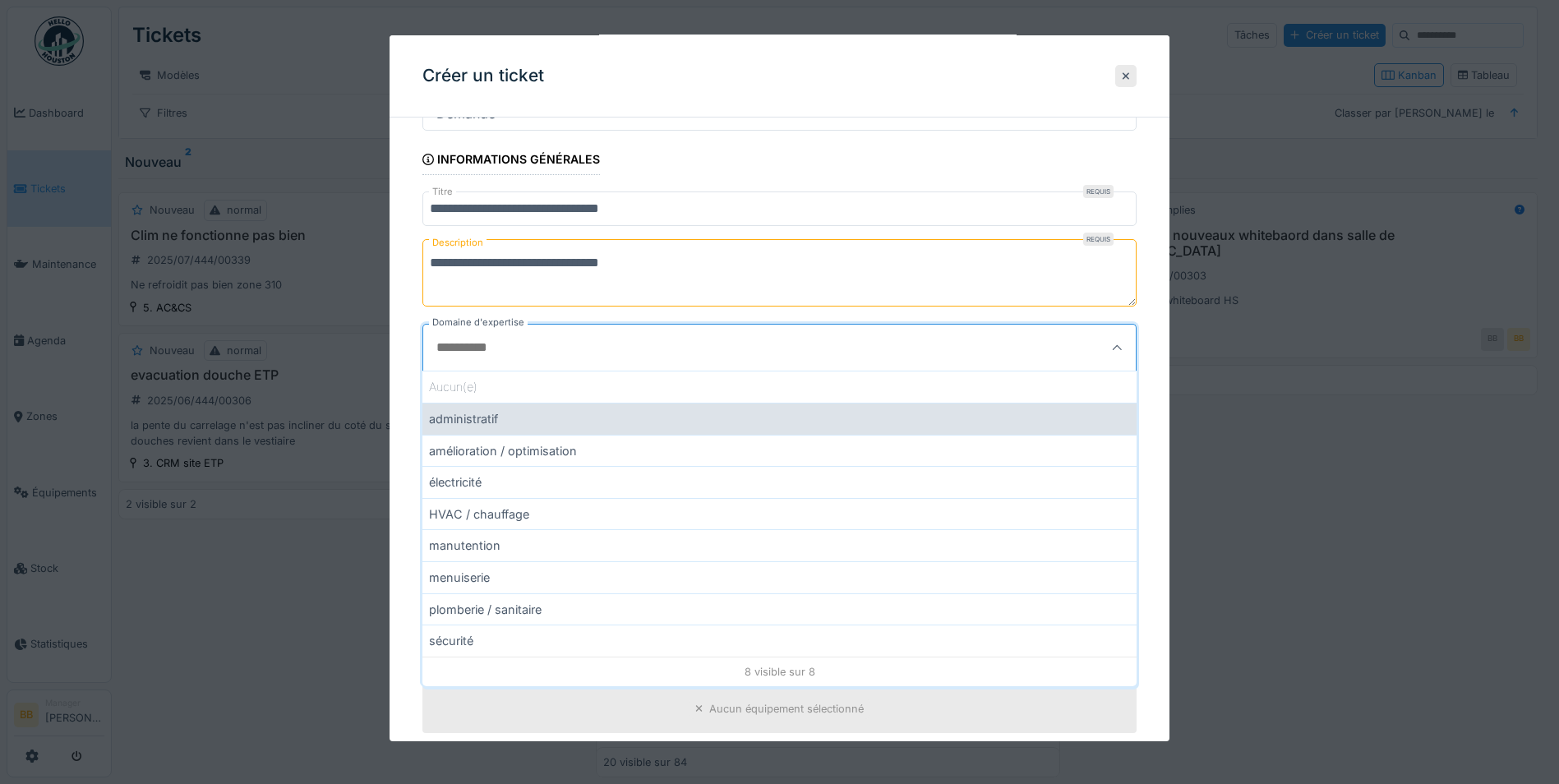 click on "administratif" at bounding box center [779, 418] 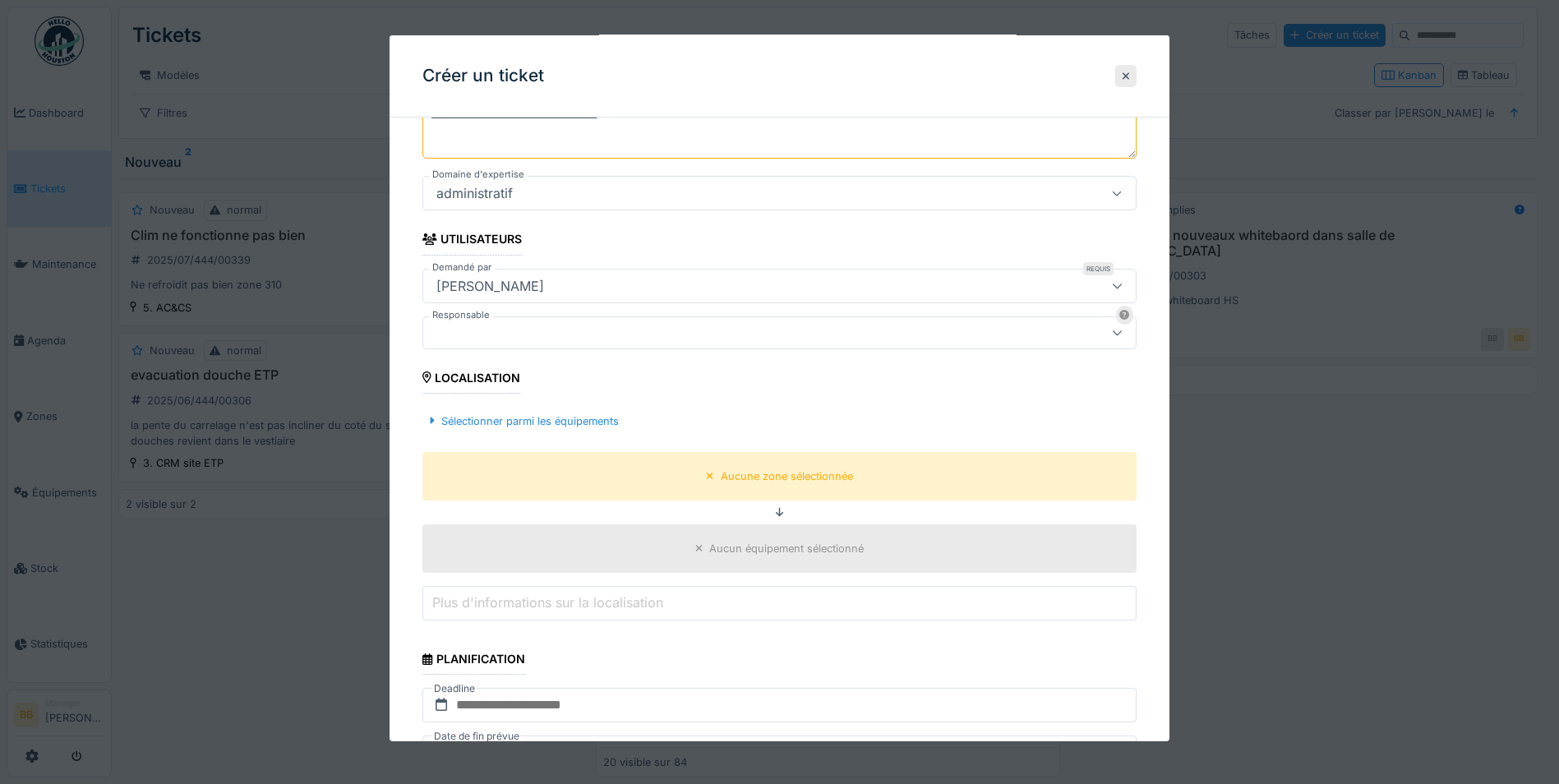 scroll, scrollTop: 247, scrollLeft: 0, axis: vertical 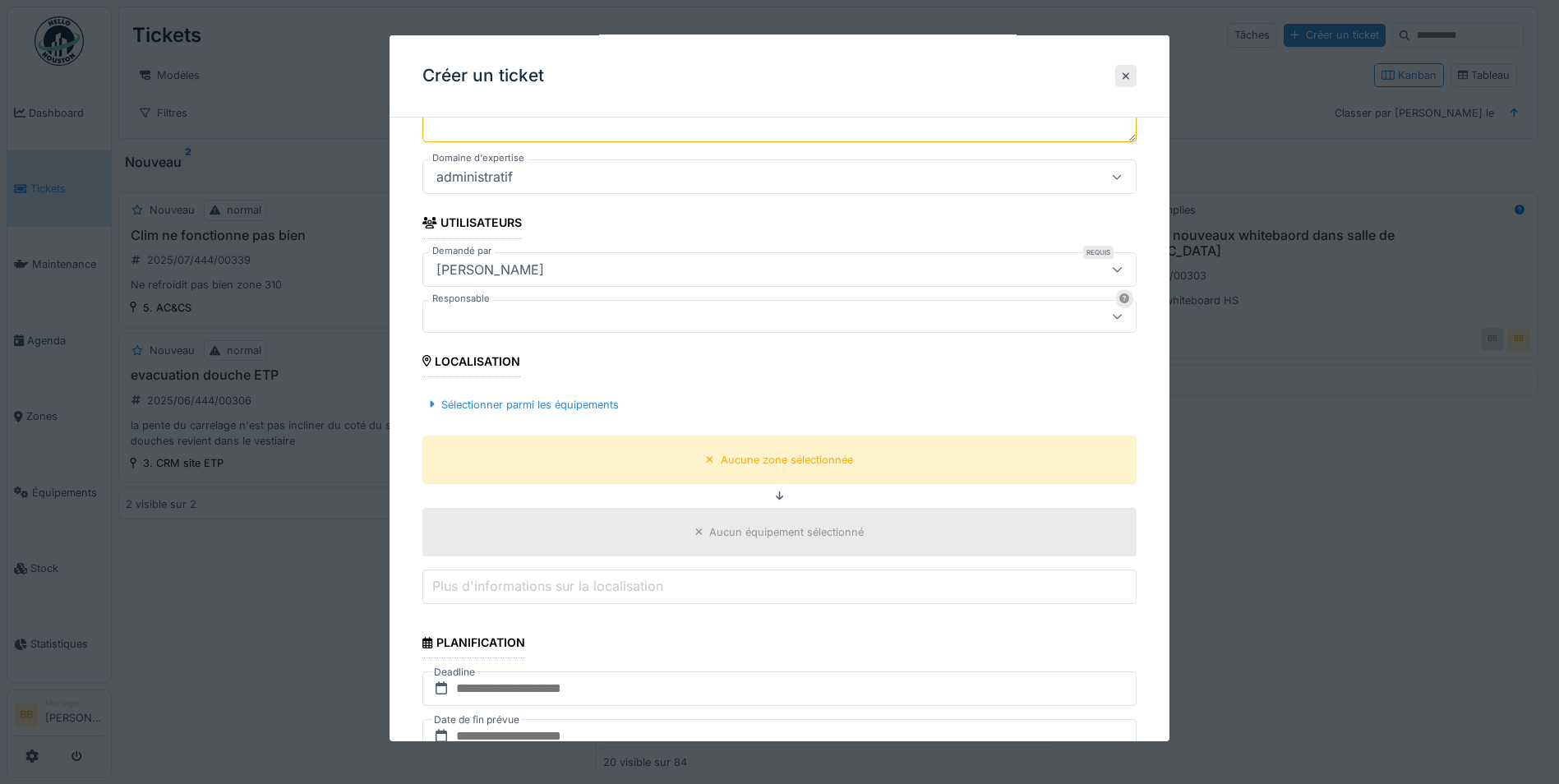 click on "[PERSON_NAME]" at bounding box center (744, 269) 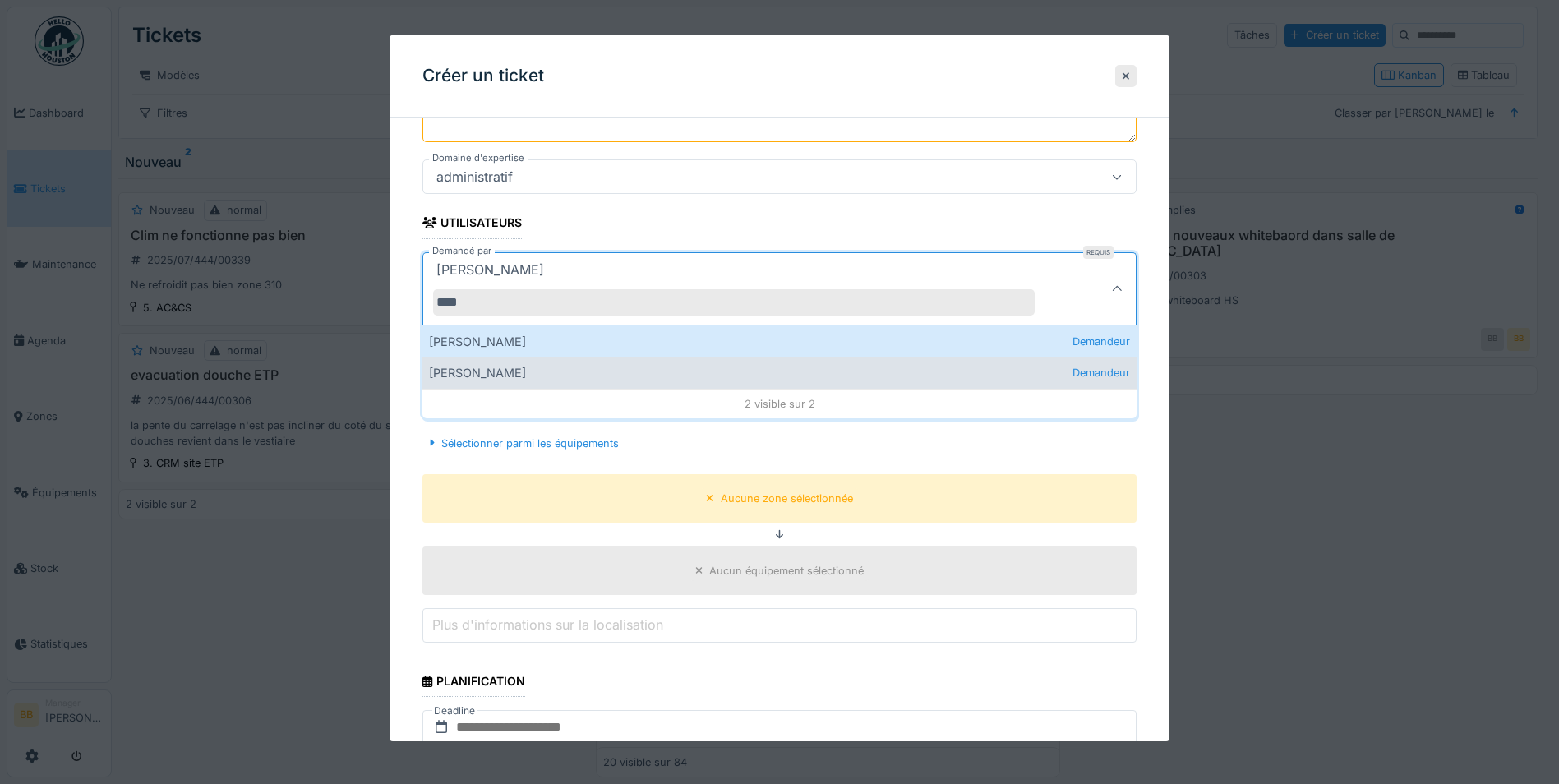 type on "****" 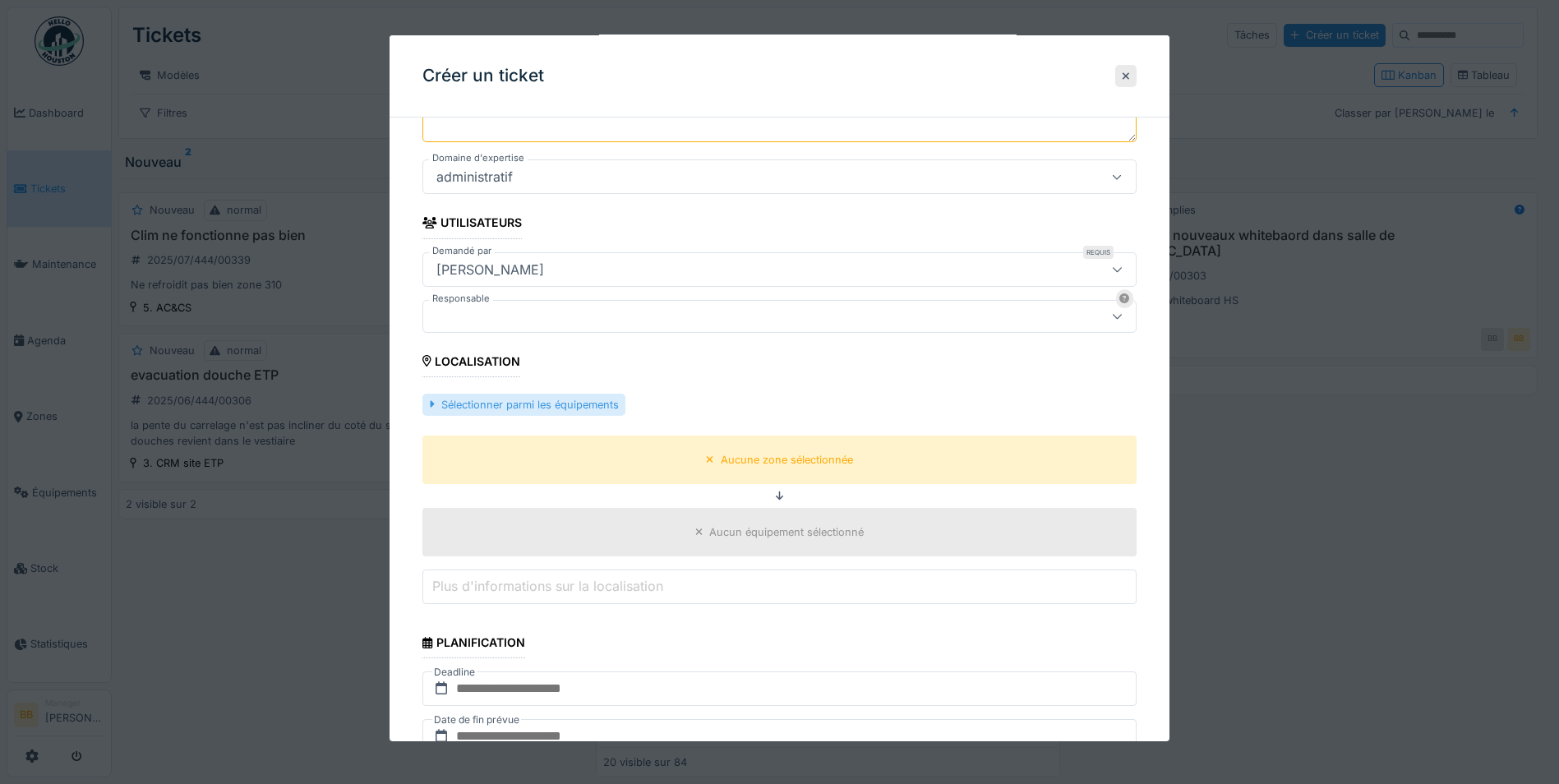 click on "Sélectionner parmi les équipements" at bounding box center [524, 404] 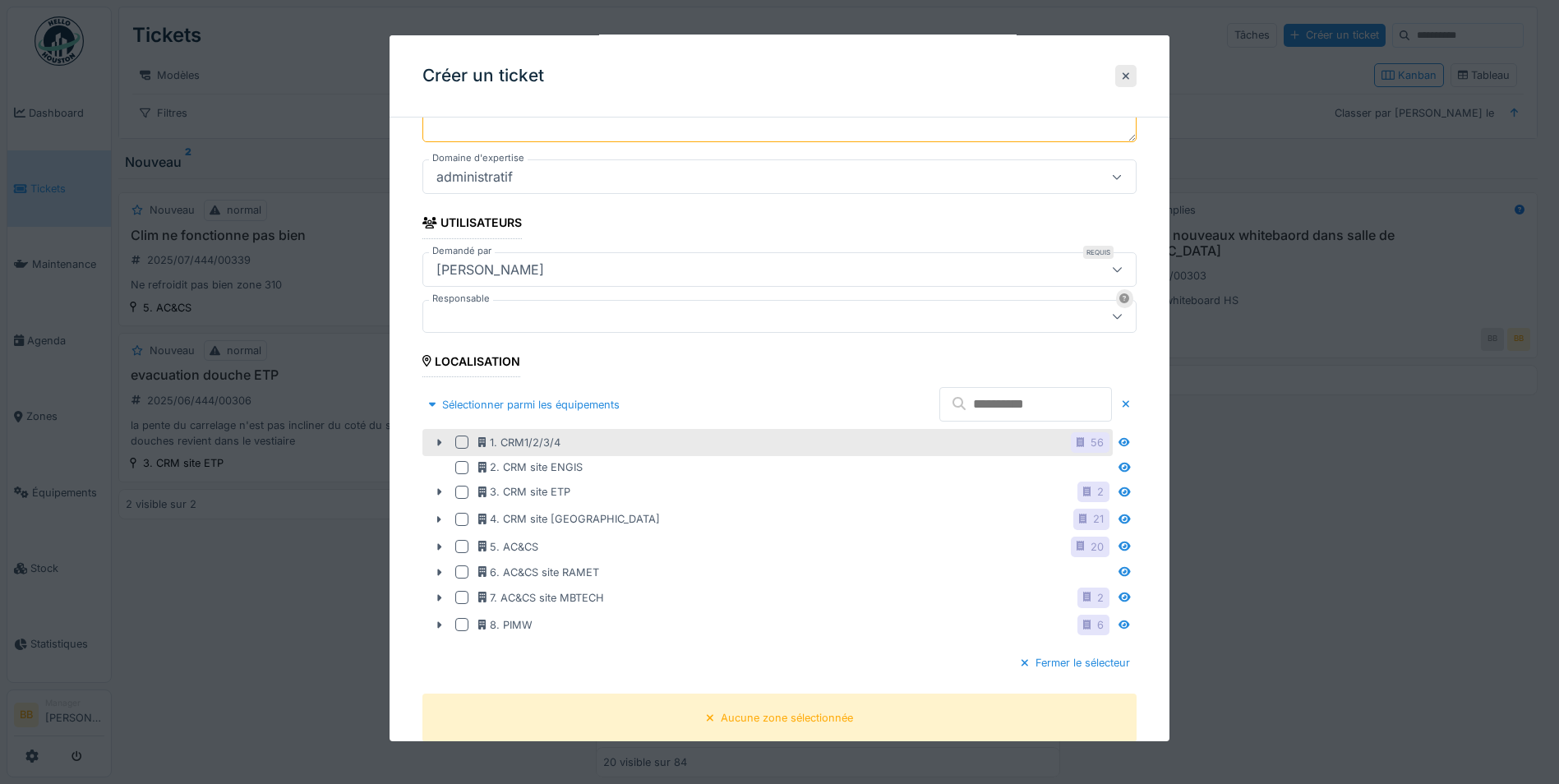 click at bounding box center (465, 442) 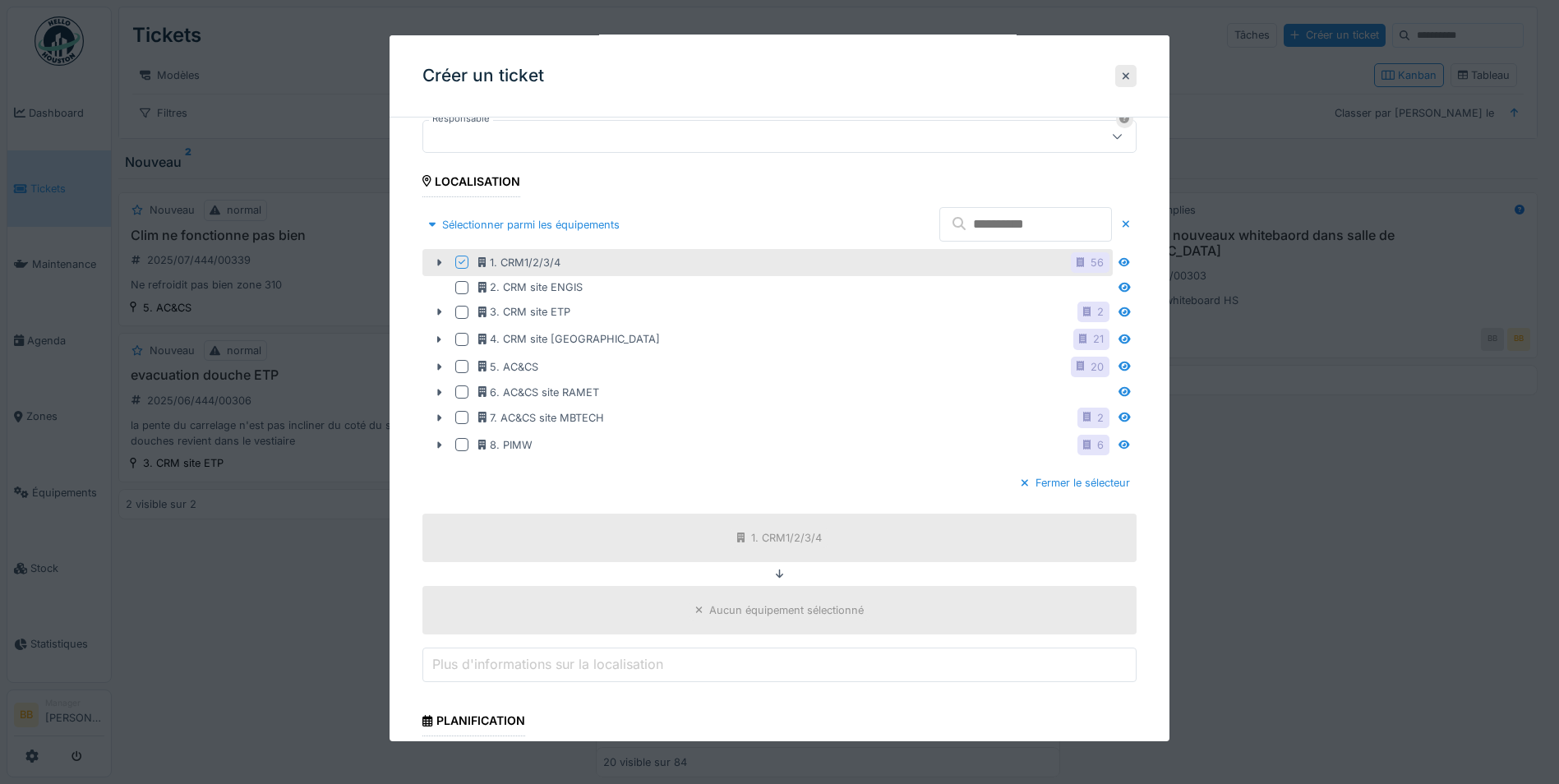 scroll, scrollTop: 657, scrollLeft: 0, axis: vertical 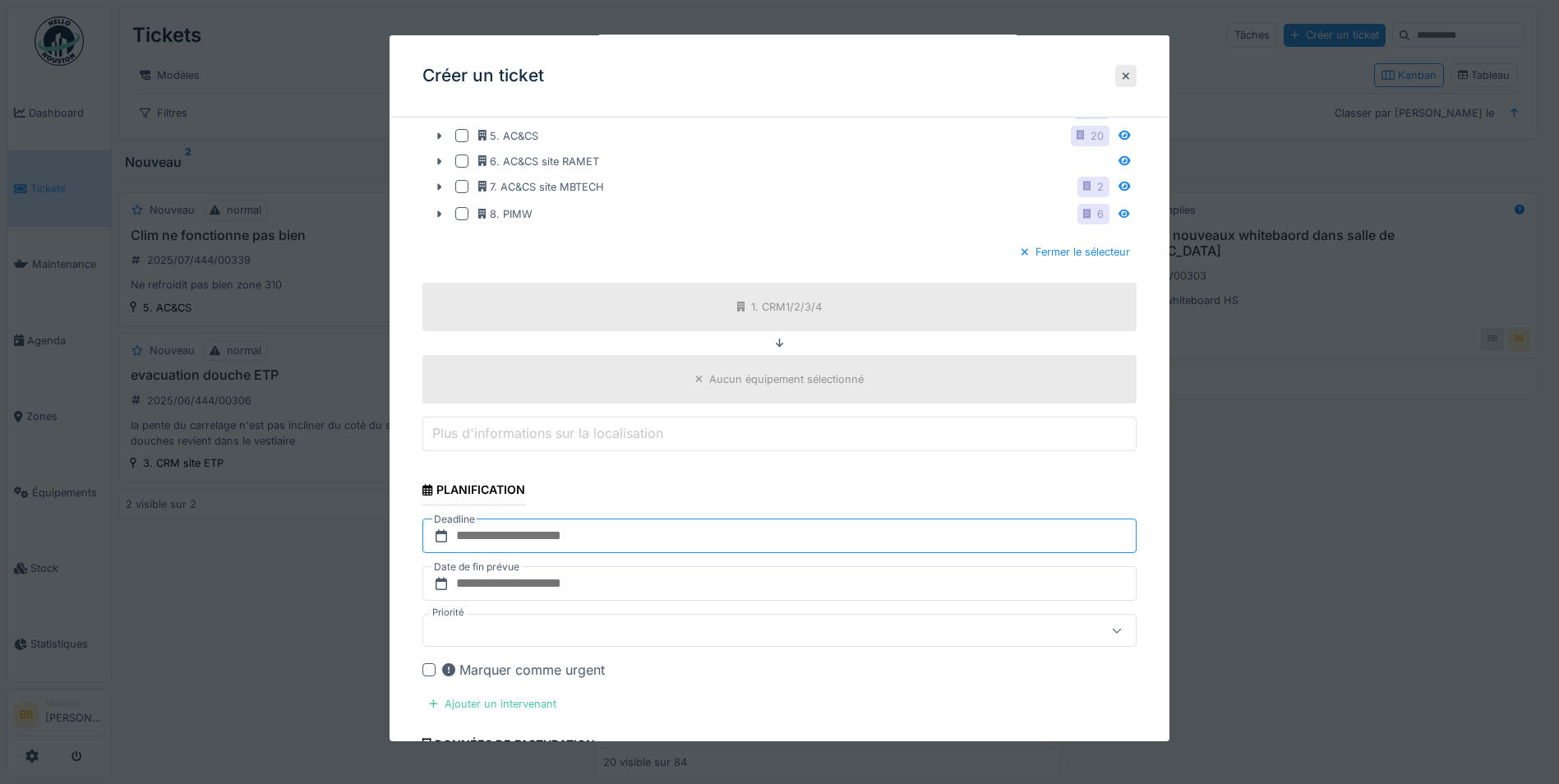 click at bounding box center (779, 536) 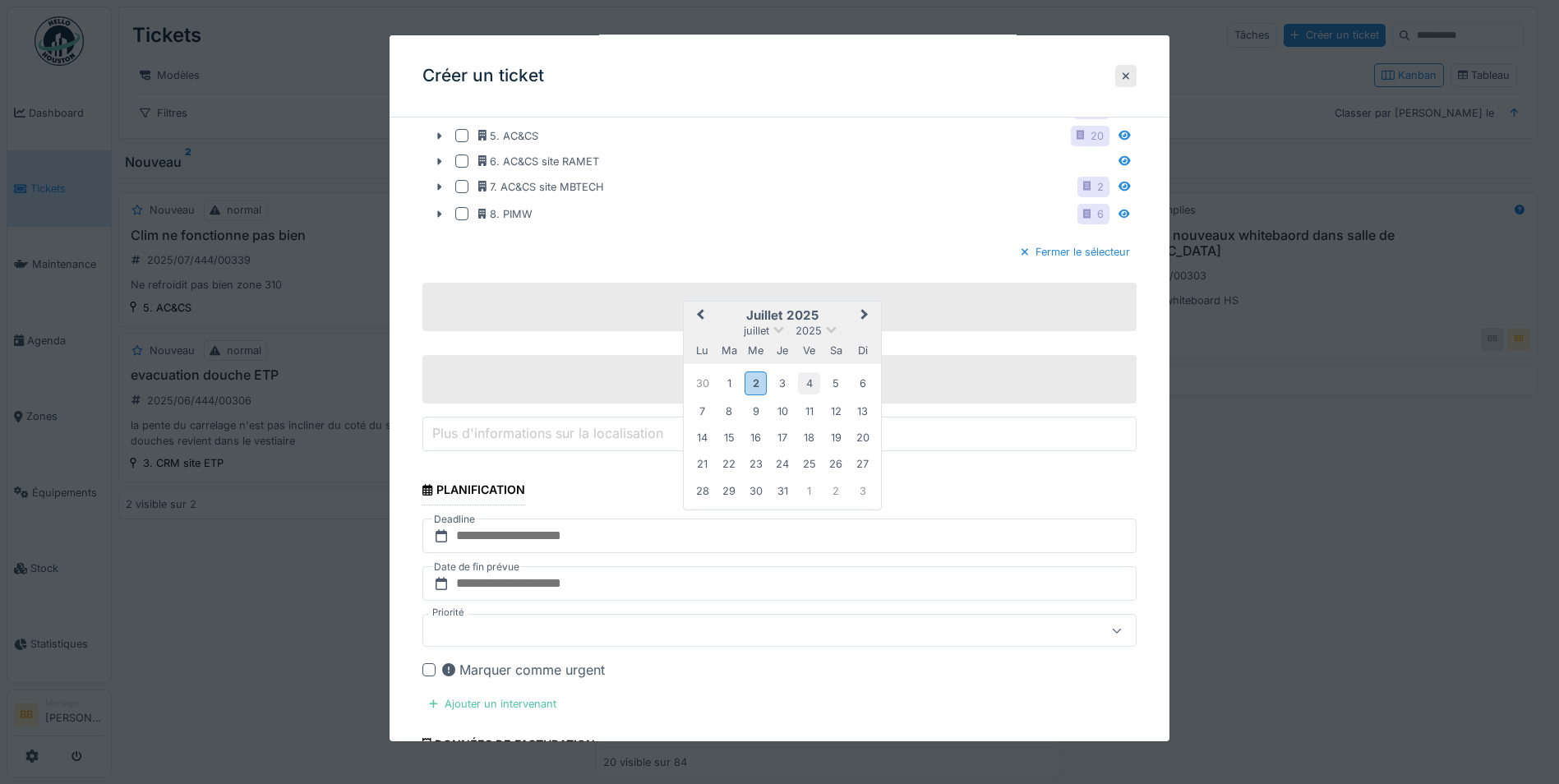 click on "4" at bounding box center [809, 383] 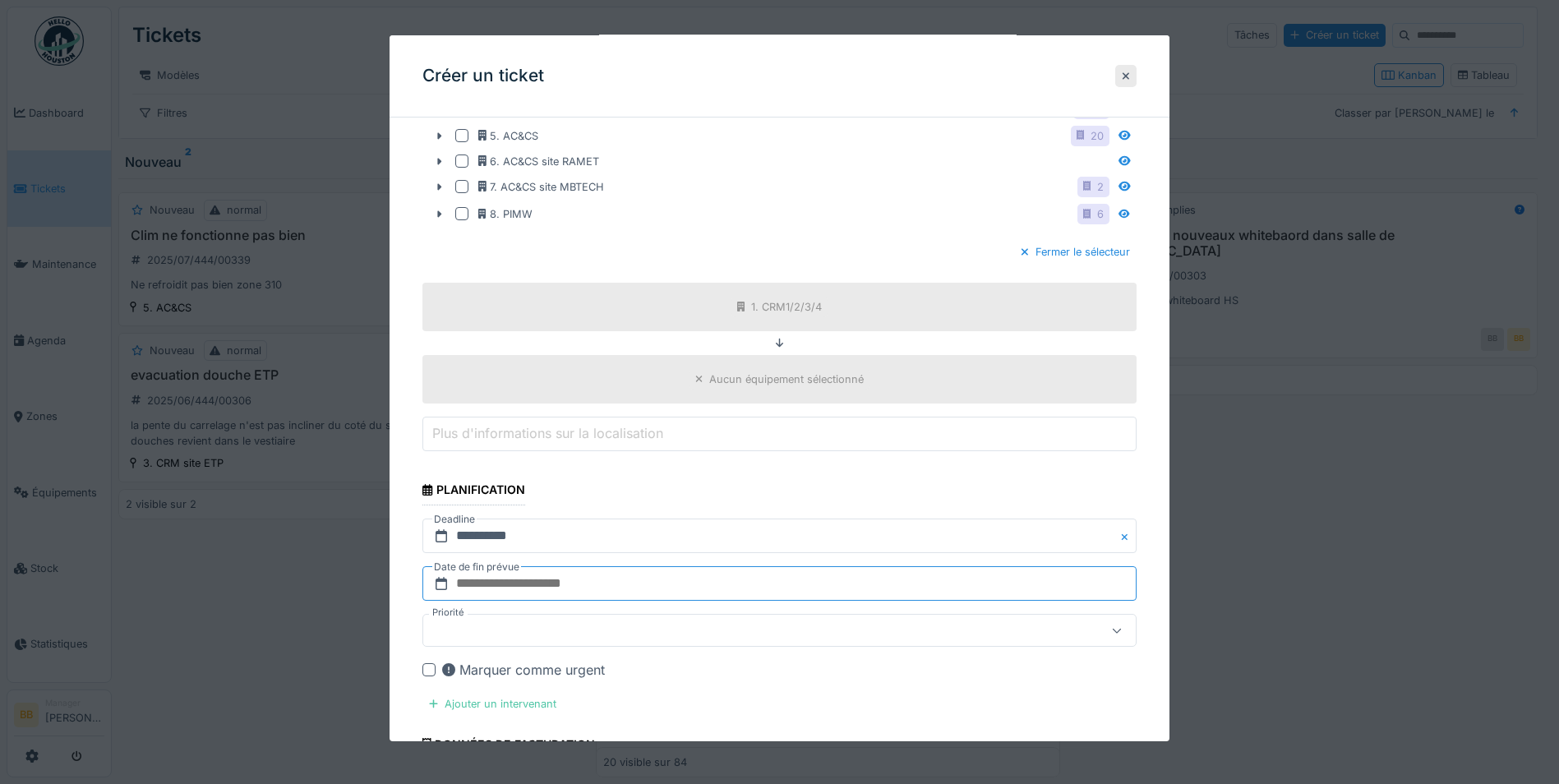 click at bounding box center (779, 583) 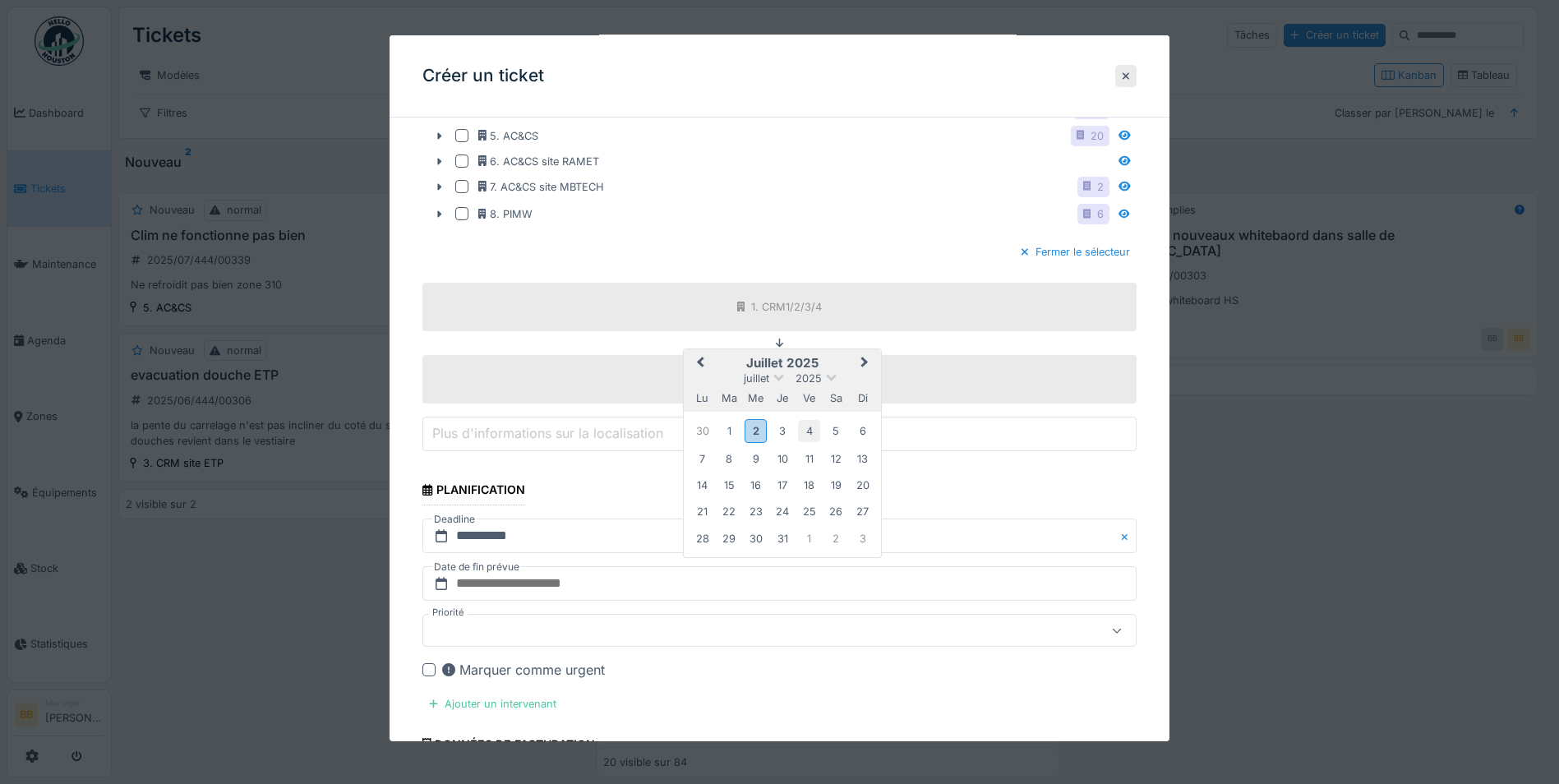 click on "4" at bounding box center (809, 431) 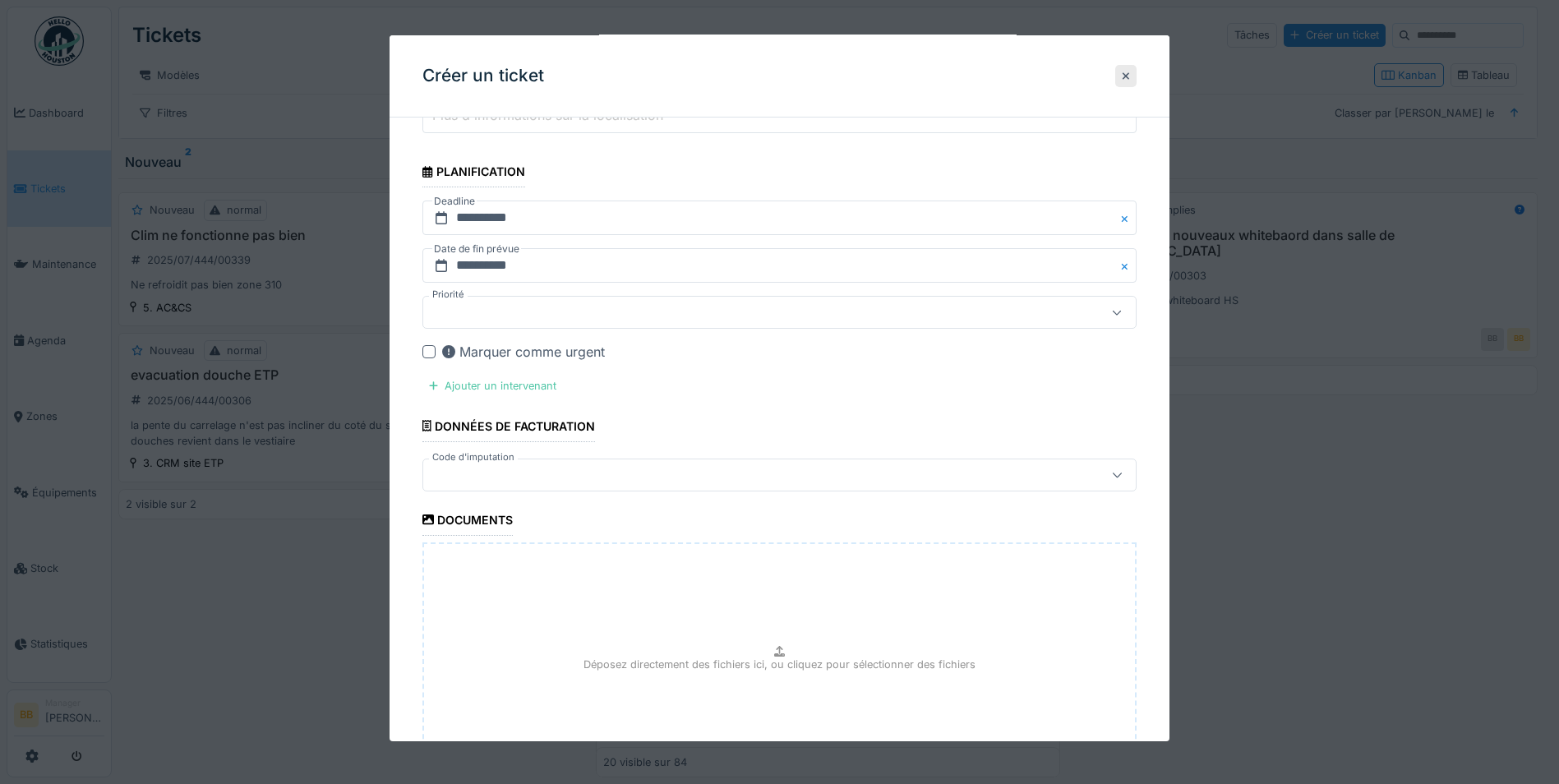 scroll, scrollTop: 986, scrollLeft: 0, axis: vertical 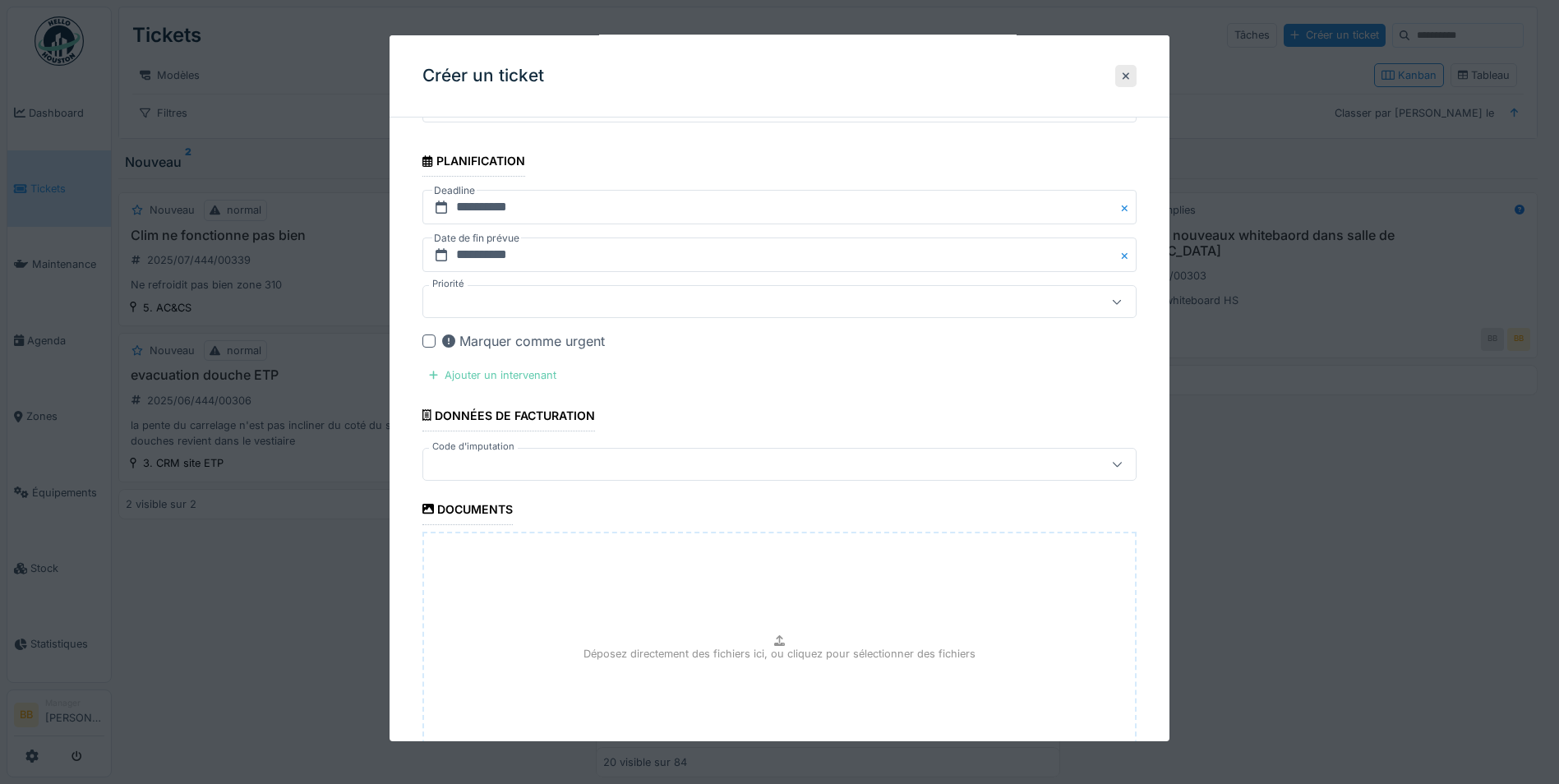 click on "Ajouter un intervenant" at bounding box center [492, 375] 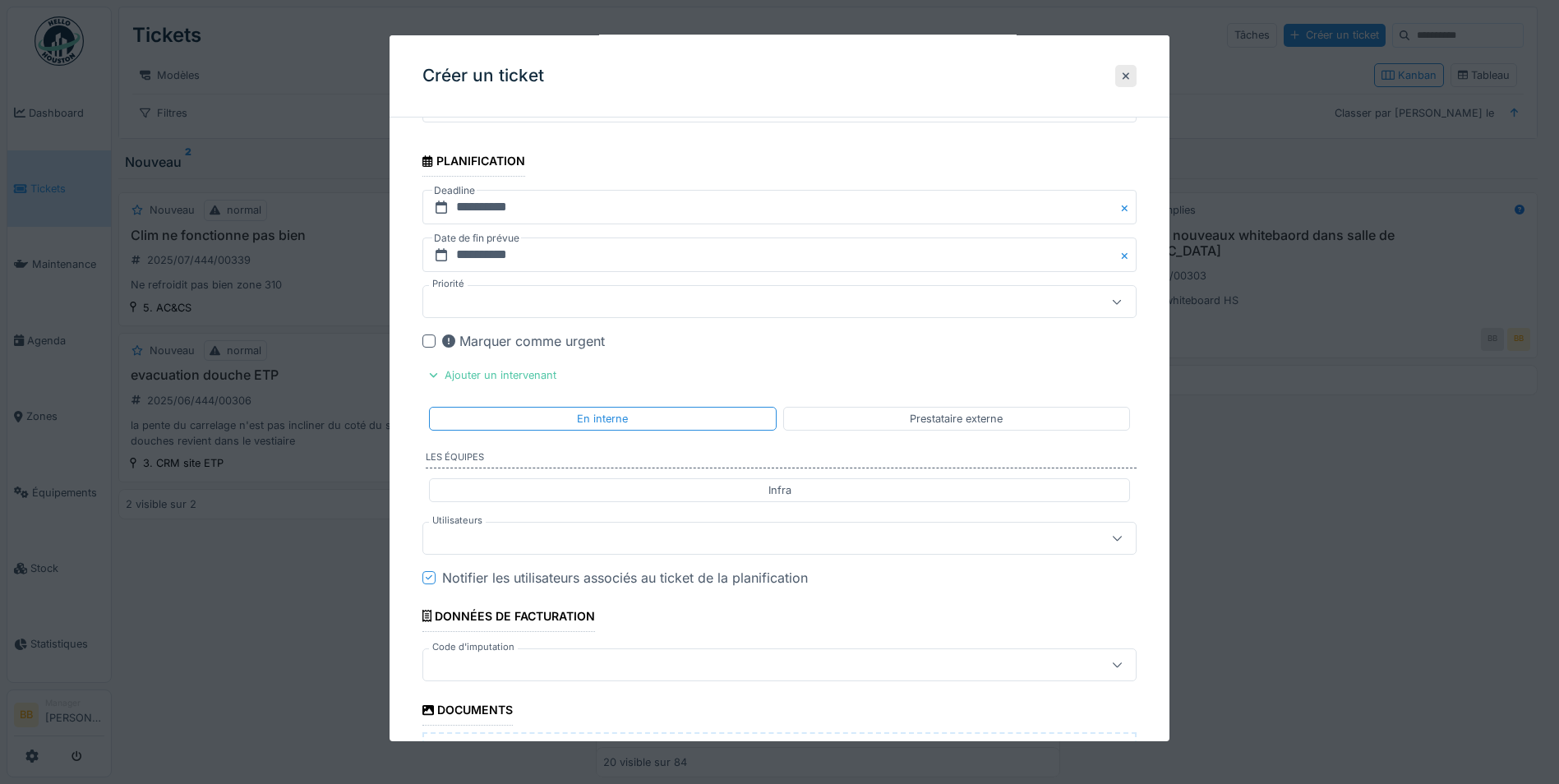 click at bounding box center [744, 538] 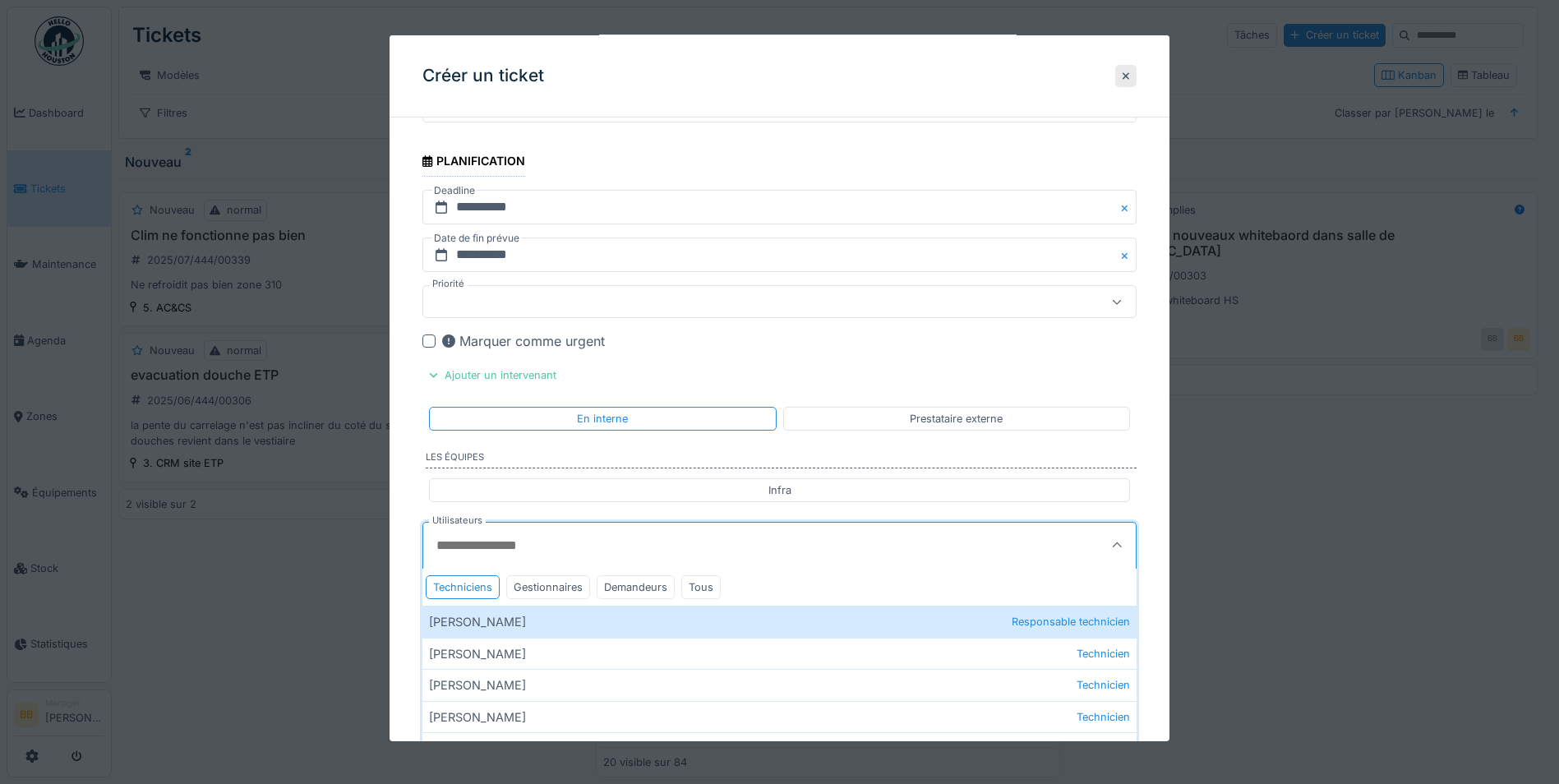 scroll, scrollTop: 1068, scrollLeft: 0, axis: vertical 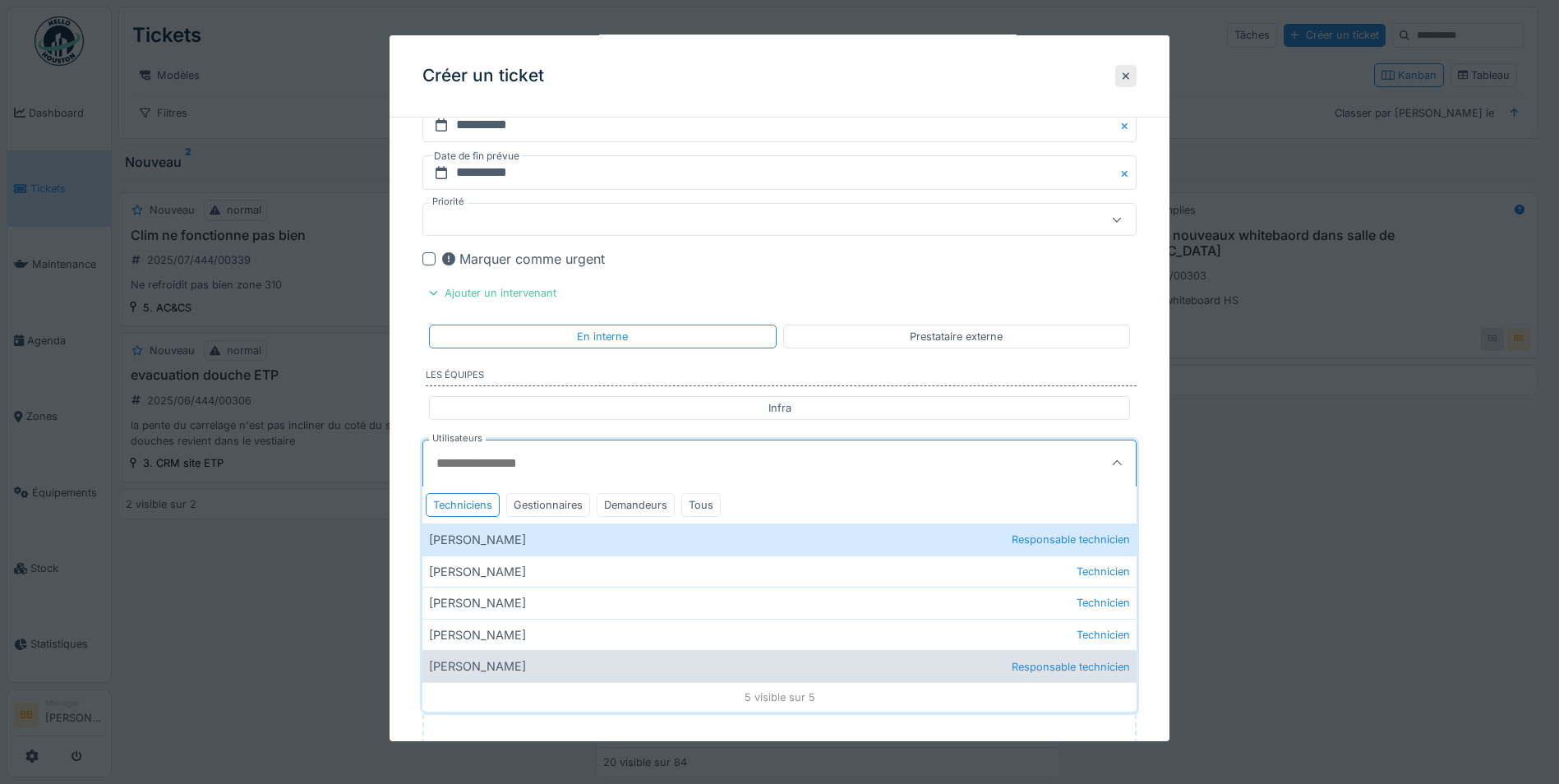 click on "Ronan Jurcaba   Responsable technicien" at bounding box center (779, 666) 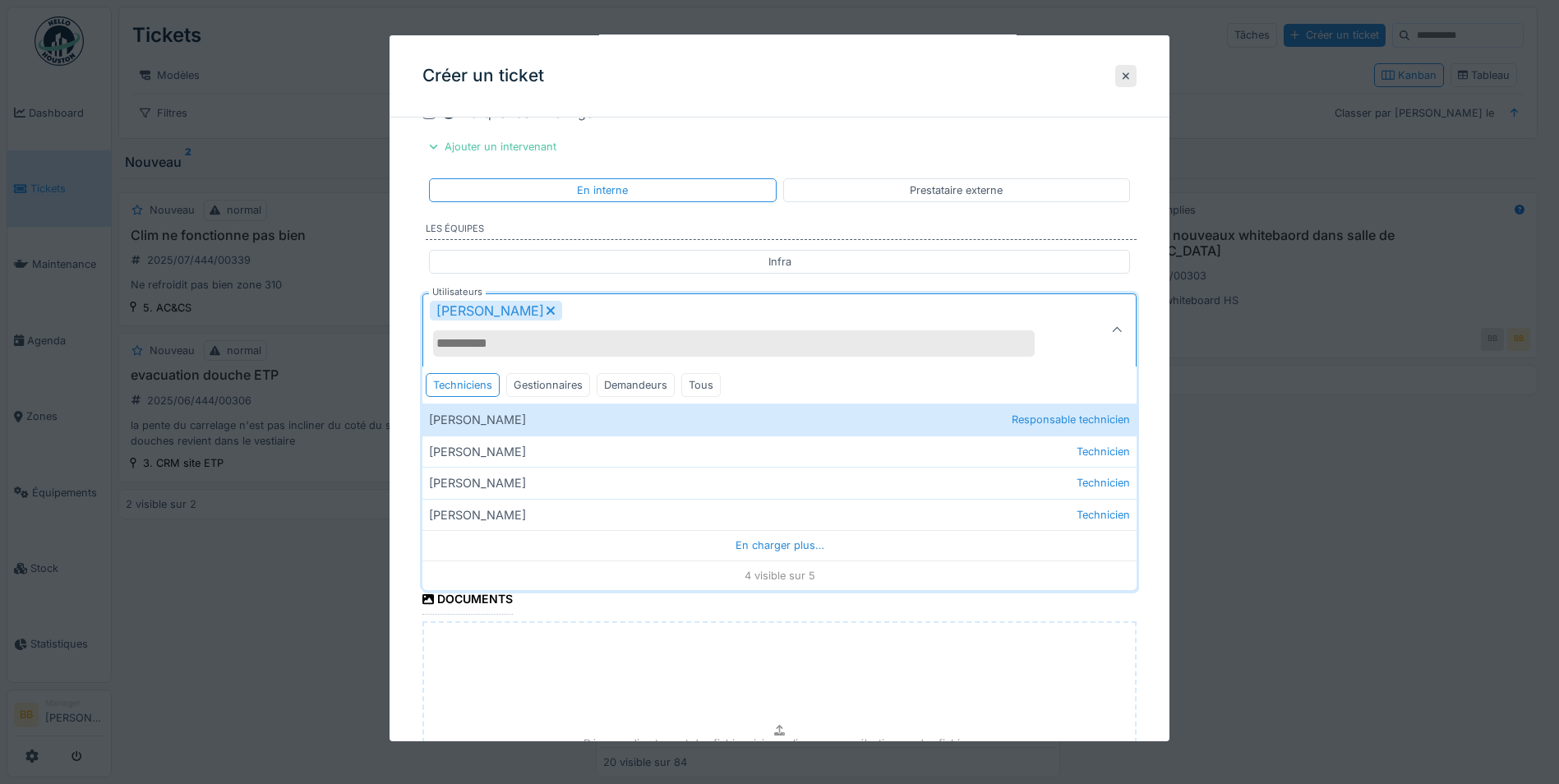 scroll, scrollTop: 1448, scrollLeft: 0, axis: vertical 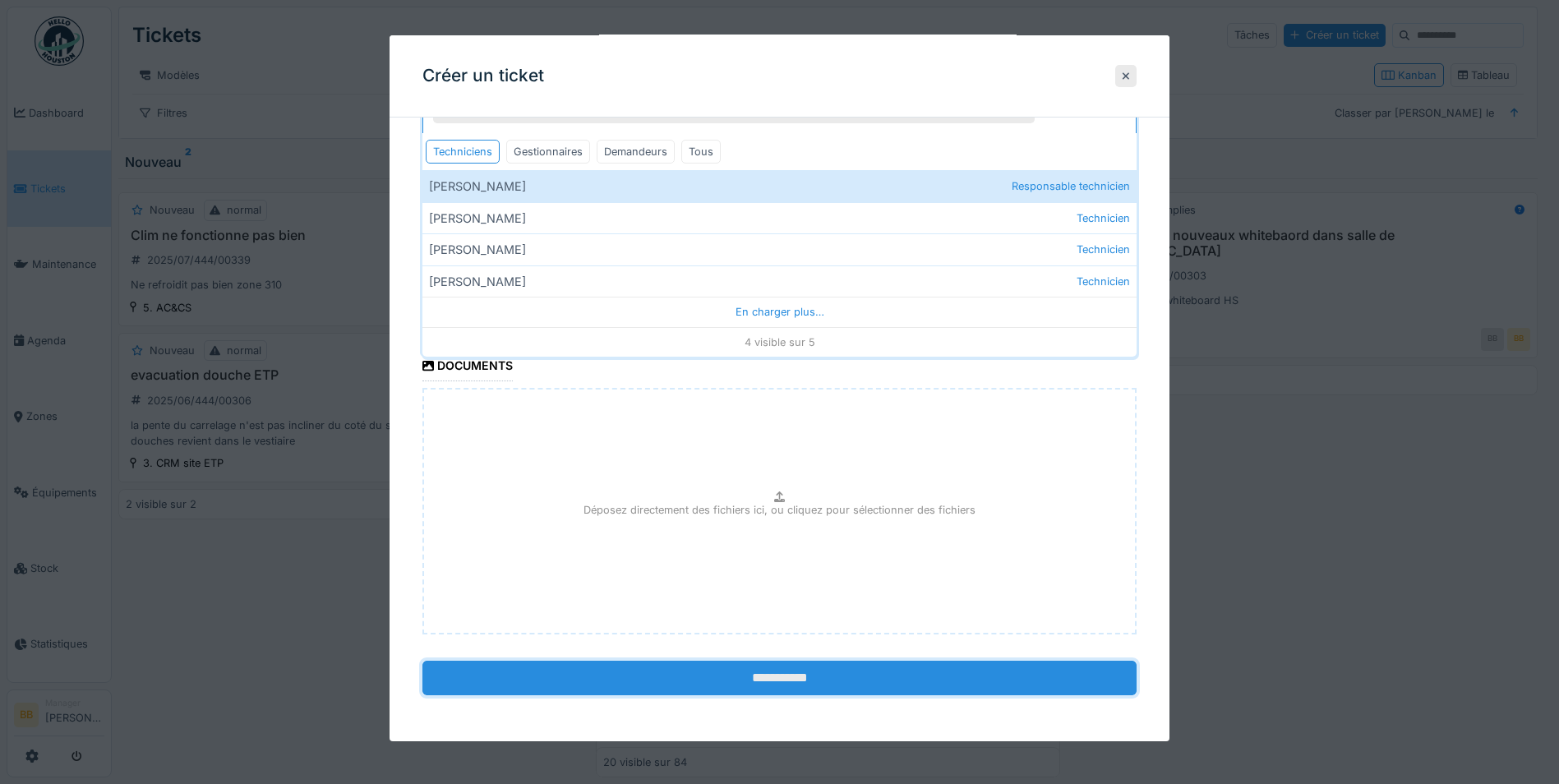 click on "**********" at bounding box center [779, 678] 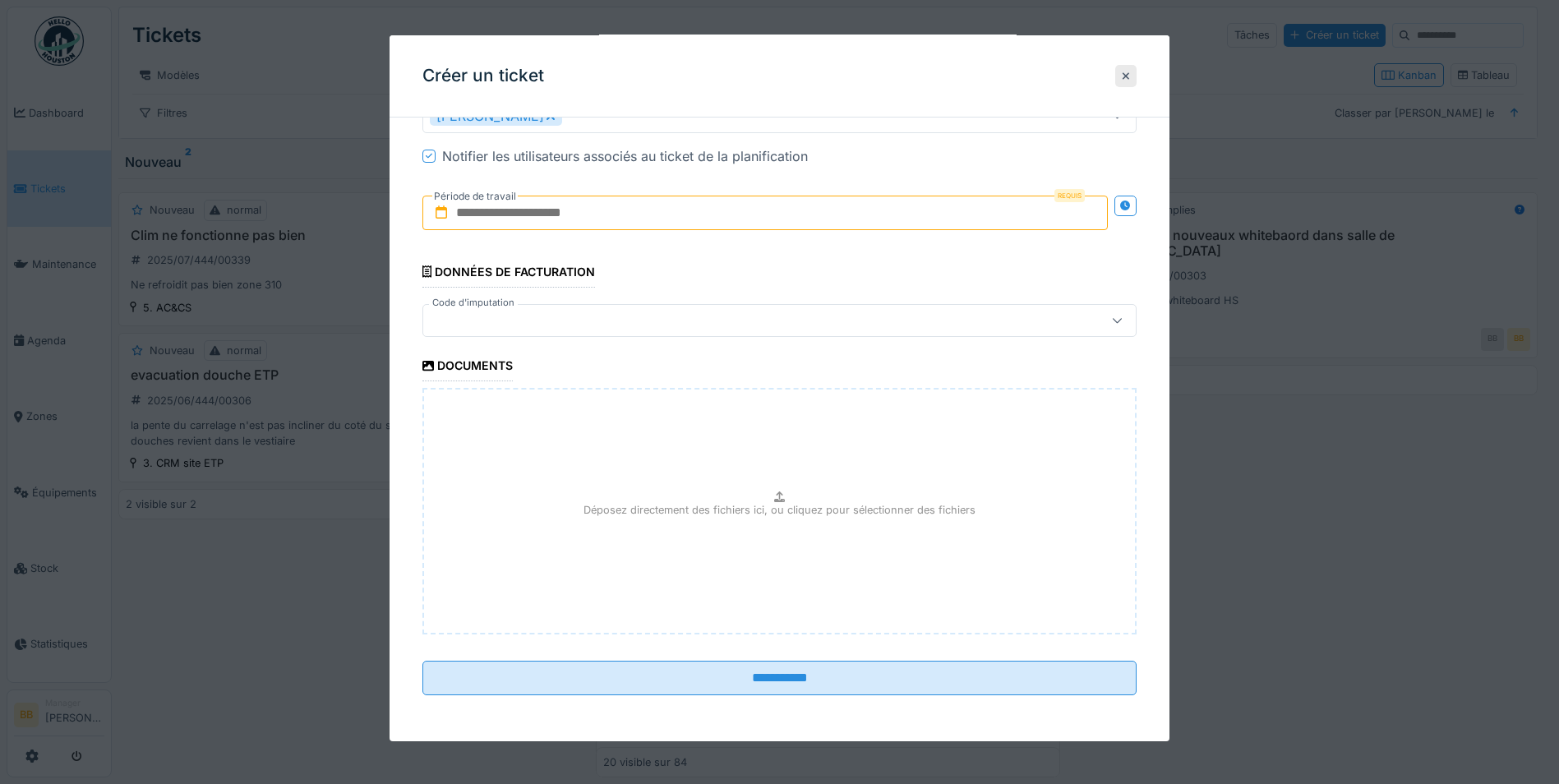 click at bounding box center [765, 213] 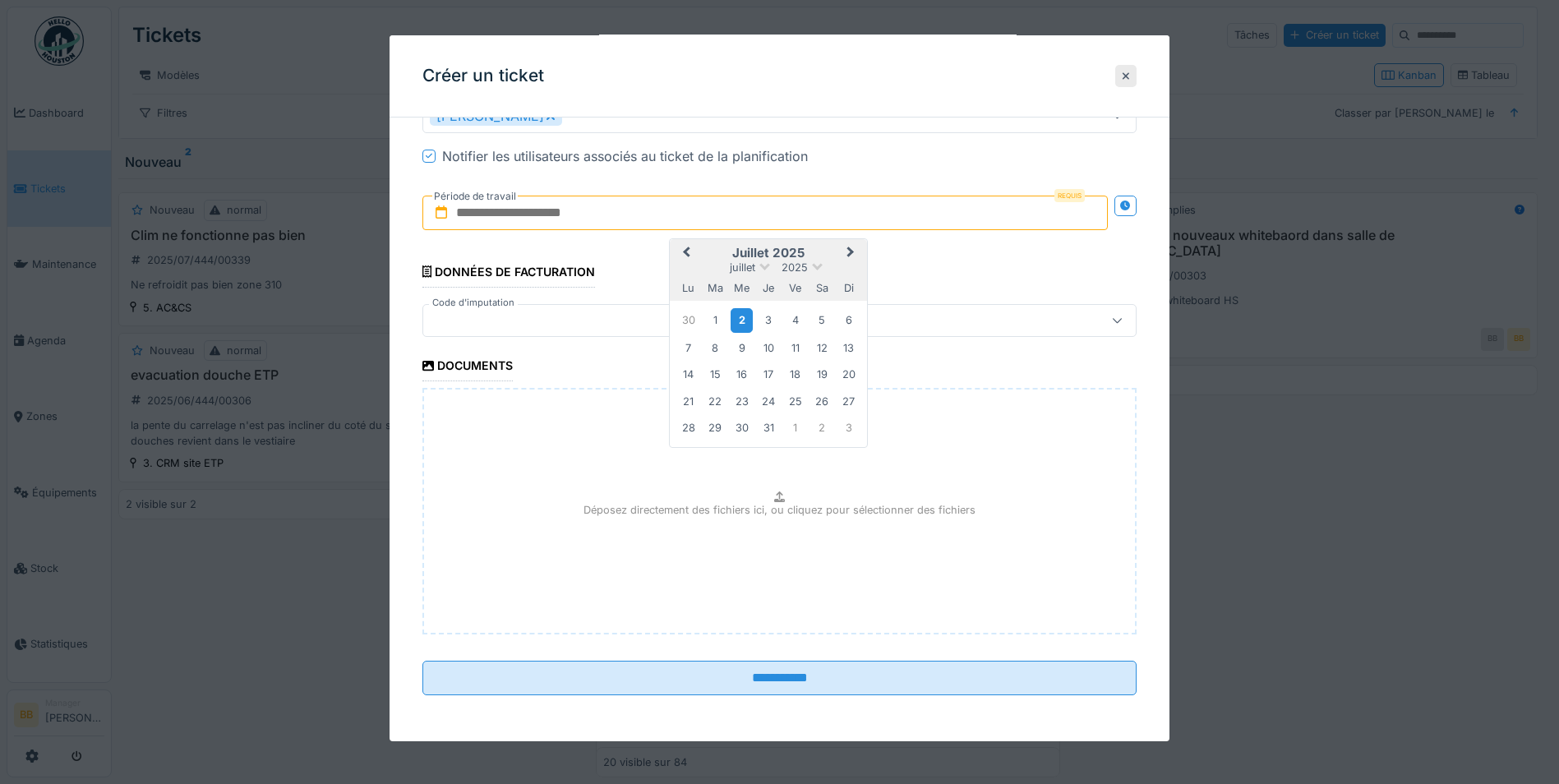 click on "2" at bounding box center (741, 320) 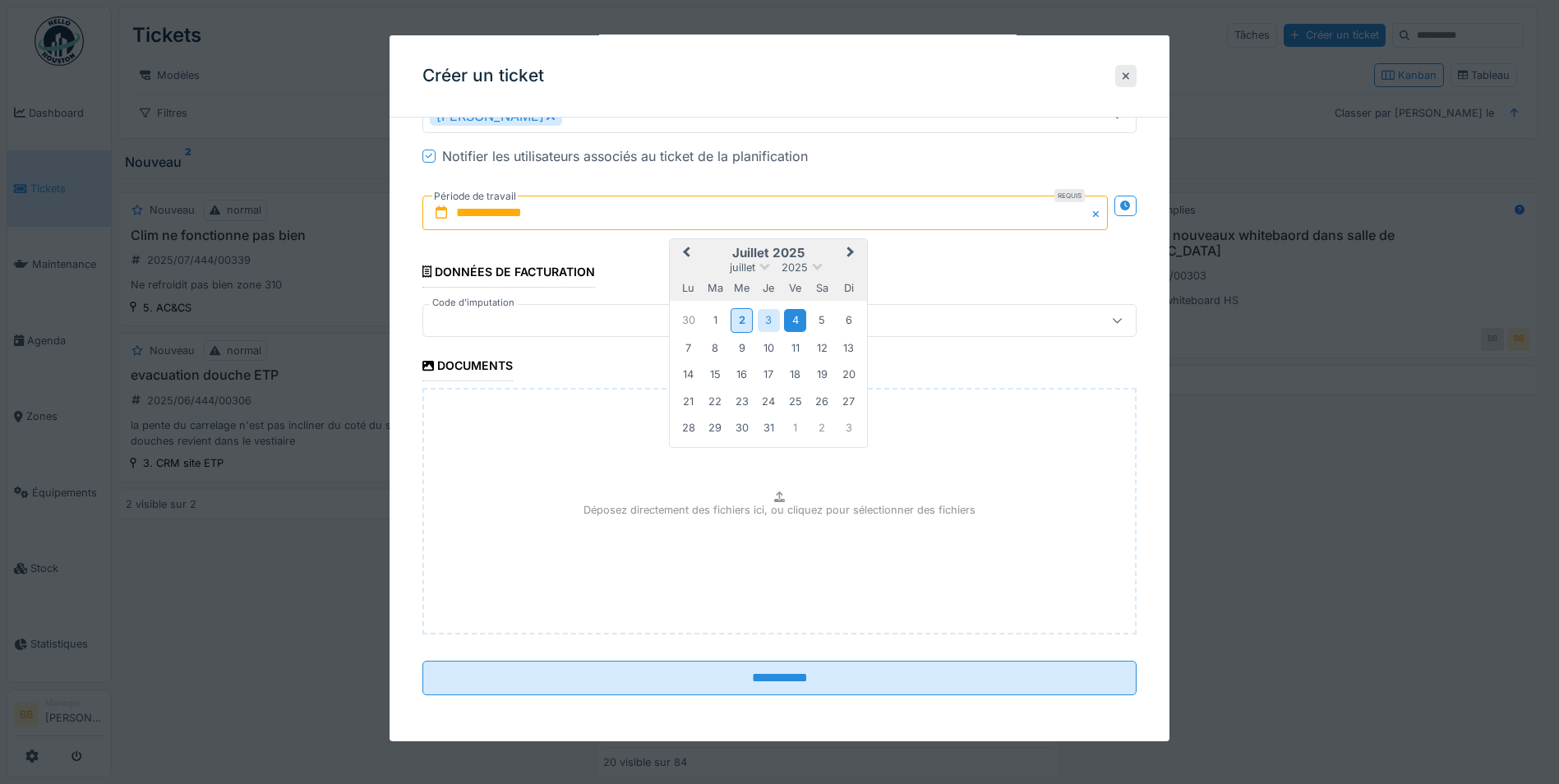 click on "4" at bounding box center (795, 320) 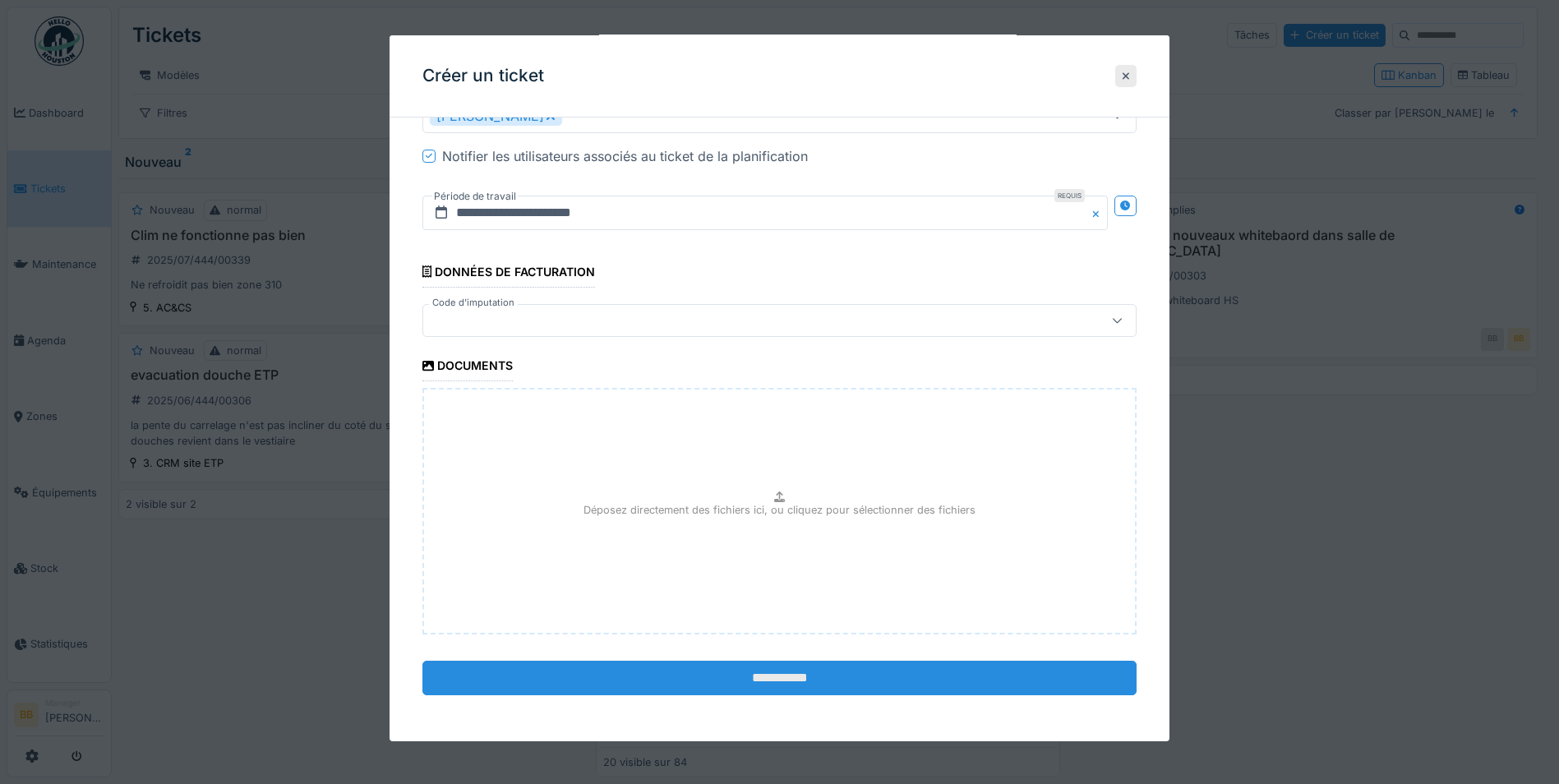 click on "**********" at bounding box center [779, 678] 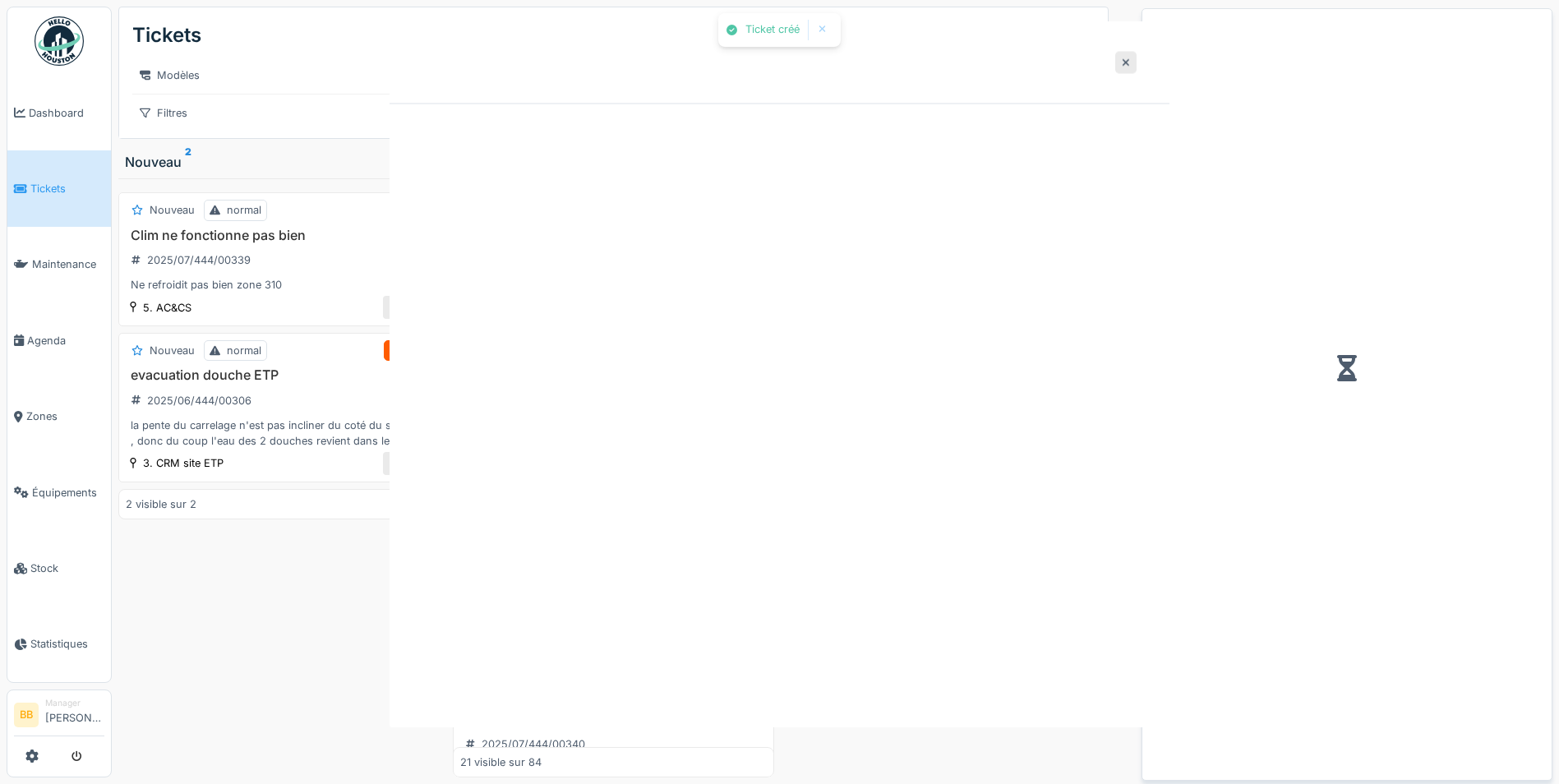 scroll, scrollTop: 0, scrollLeft: 0, axis: both 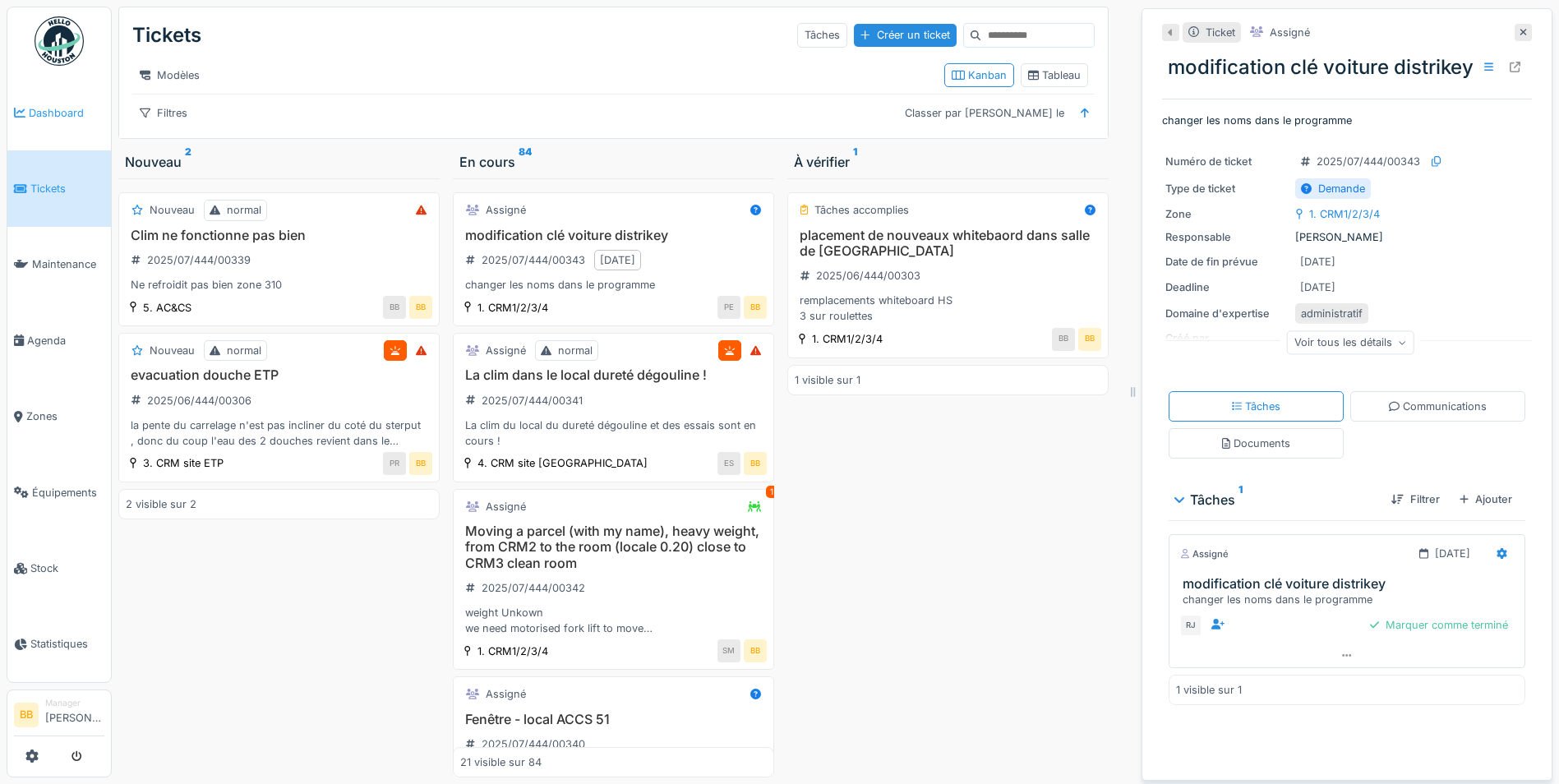 click on "Dashboard" at bounding box center (59, 113) 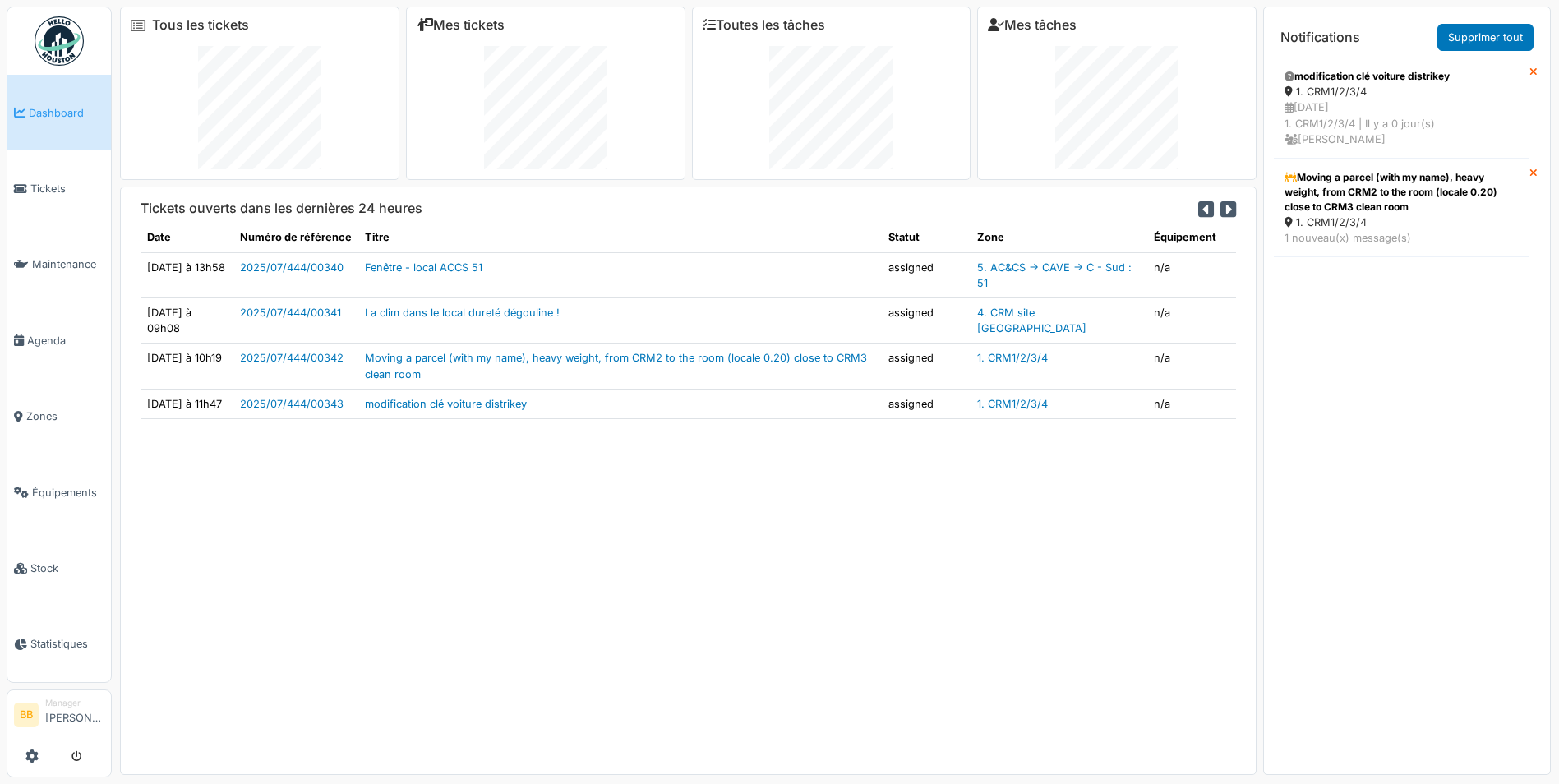 scroll, scrollTop: 0, scrollLeft: 0, axis: both 